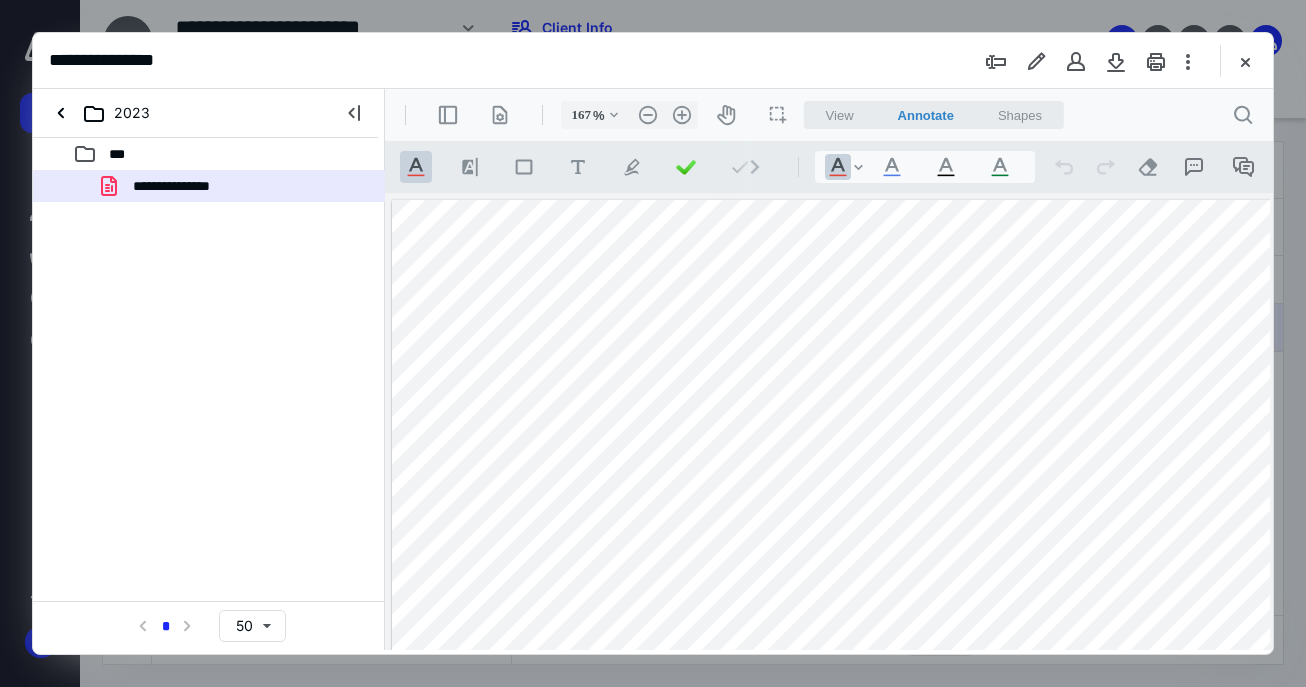 scroll, scrollTop: 0, scrollLeft: 0, axis: both 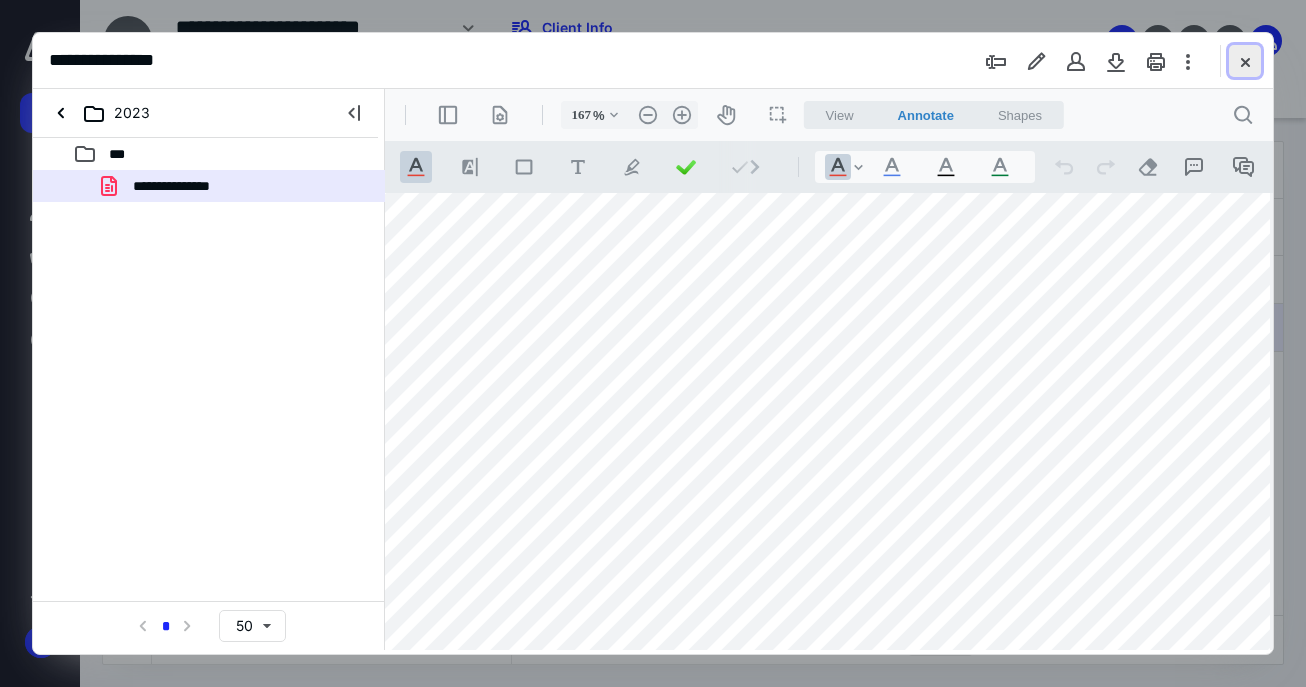 click at bounding box center [1245, 61] 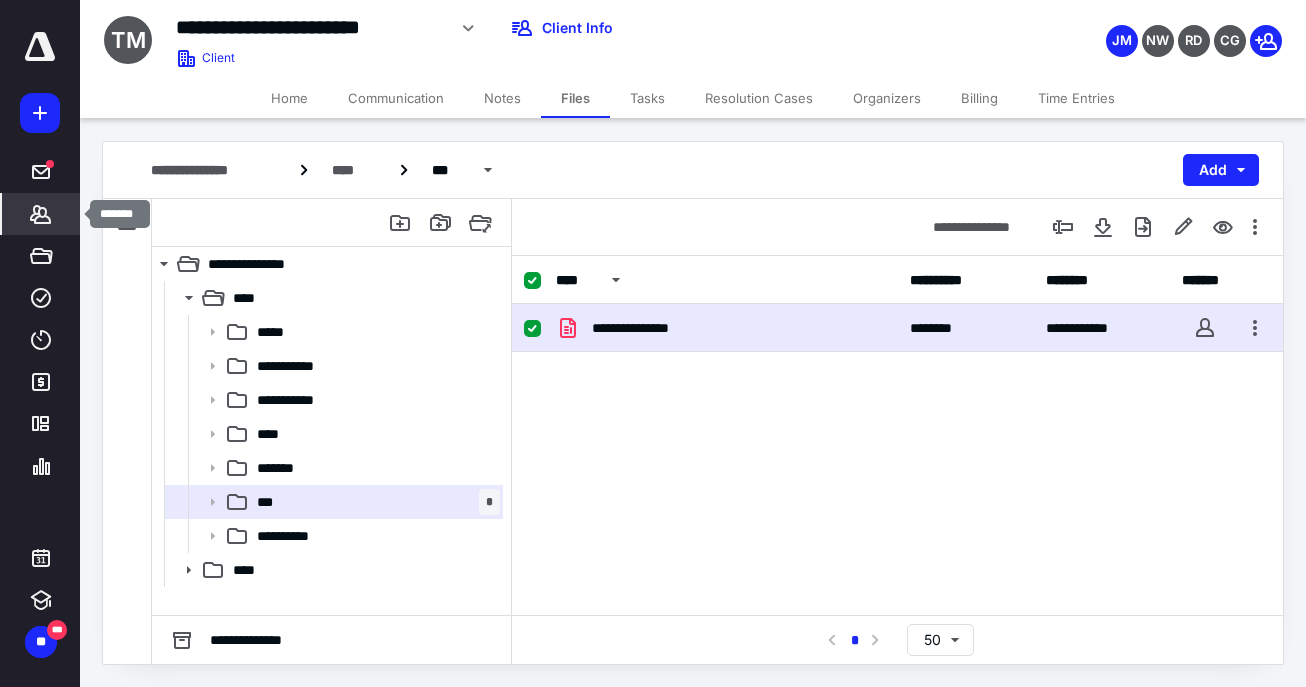 click 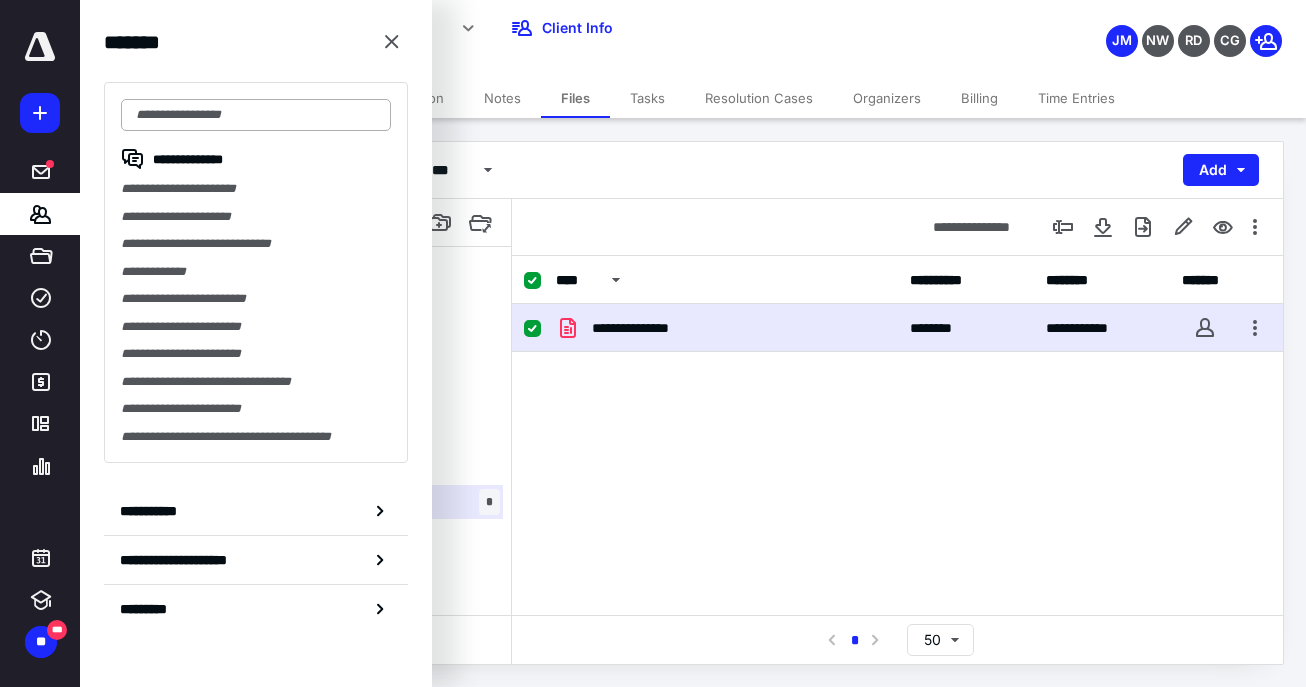 click at bounding box center [256, 115] 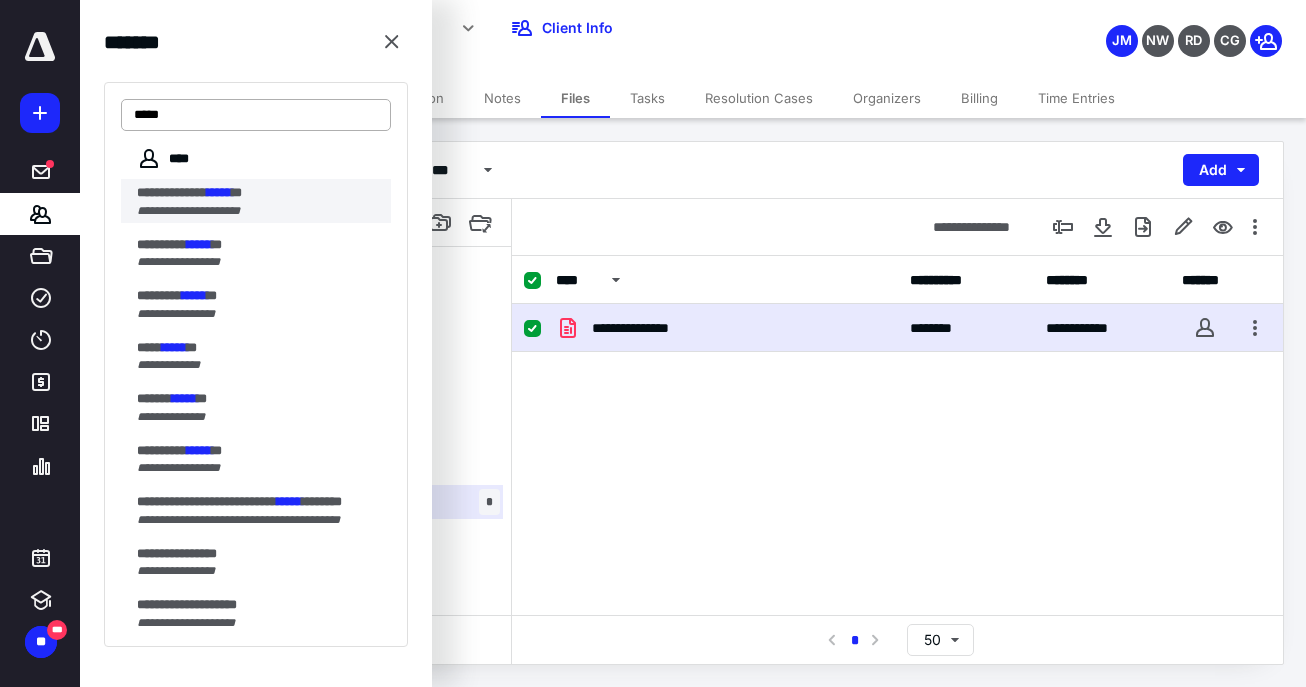 scroll, scrollTop: 88, scrollLeft: 0, axis: vertical 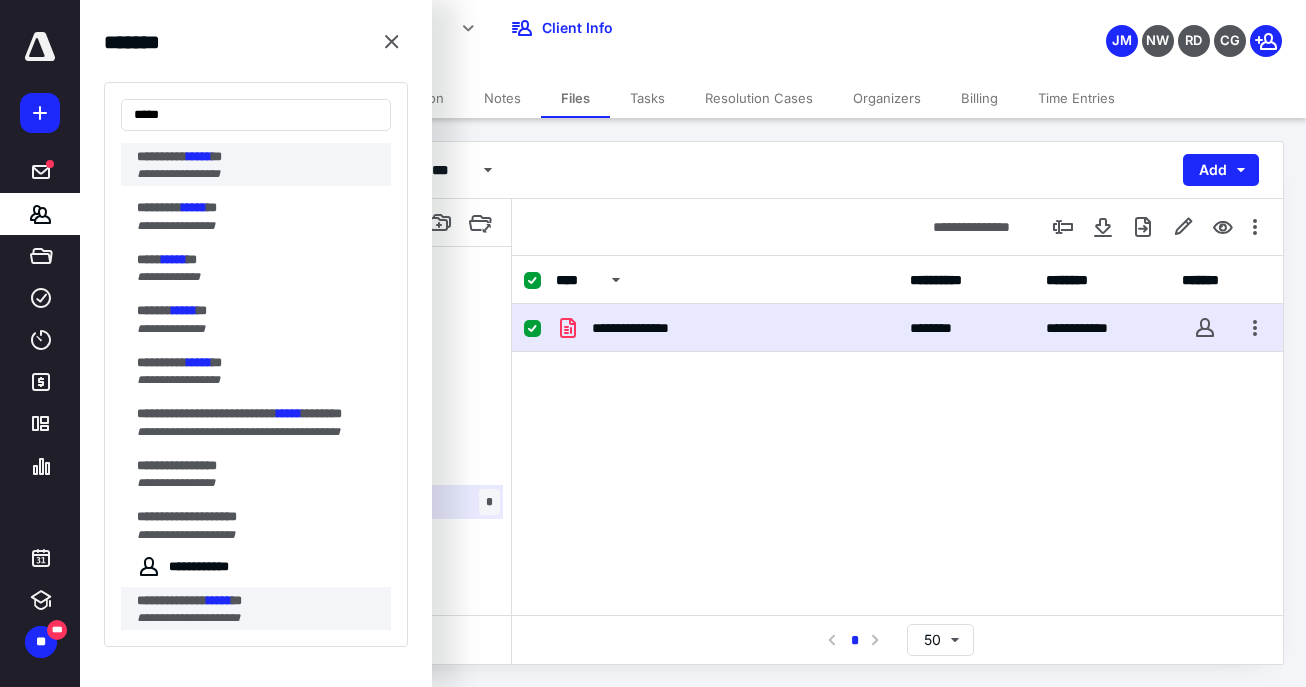 type on "*****" 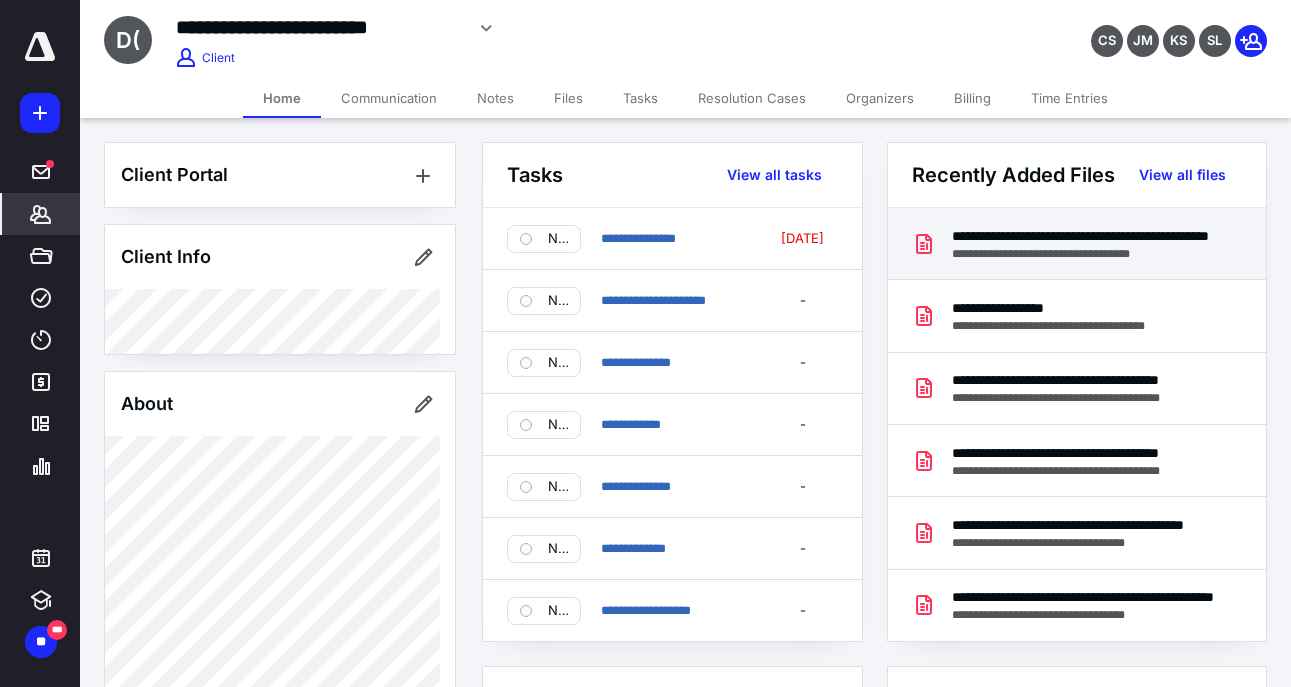 click on "**********" at bounding box center [1084, 254] 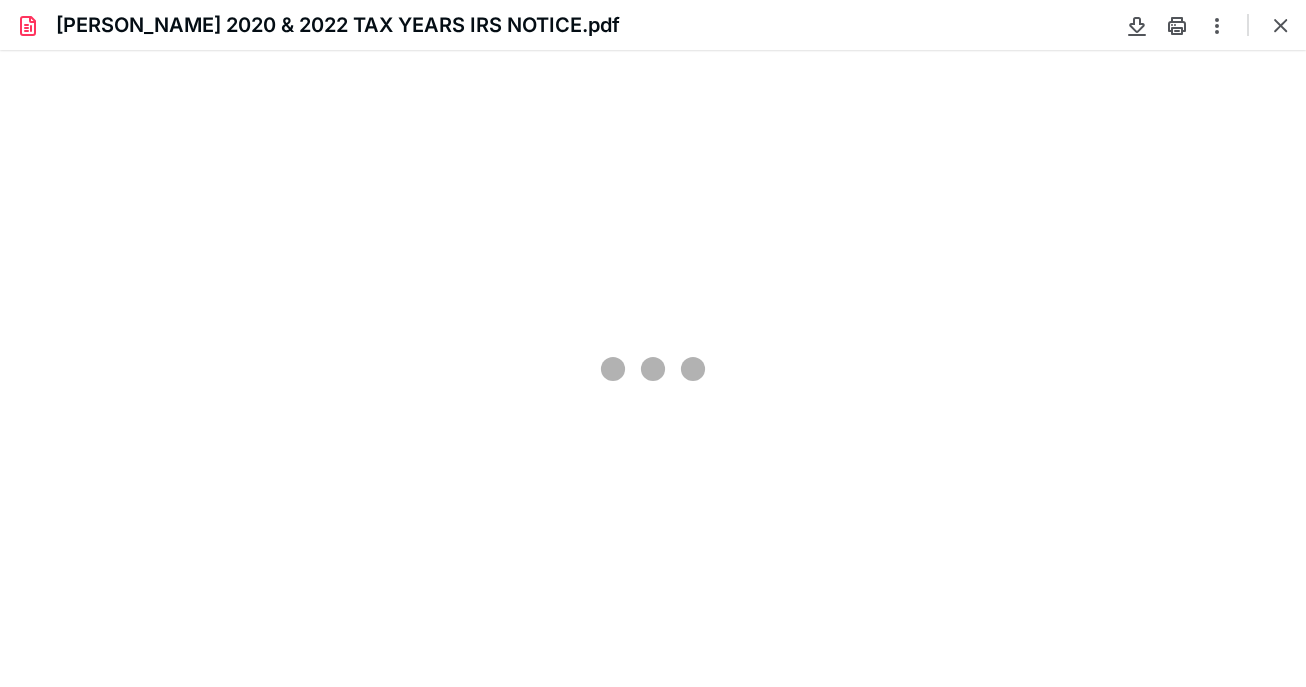scroll, scrollTop: 0, scrollLeft: 0, axis: both 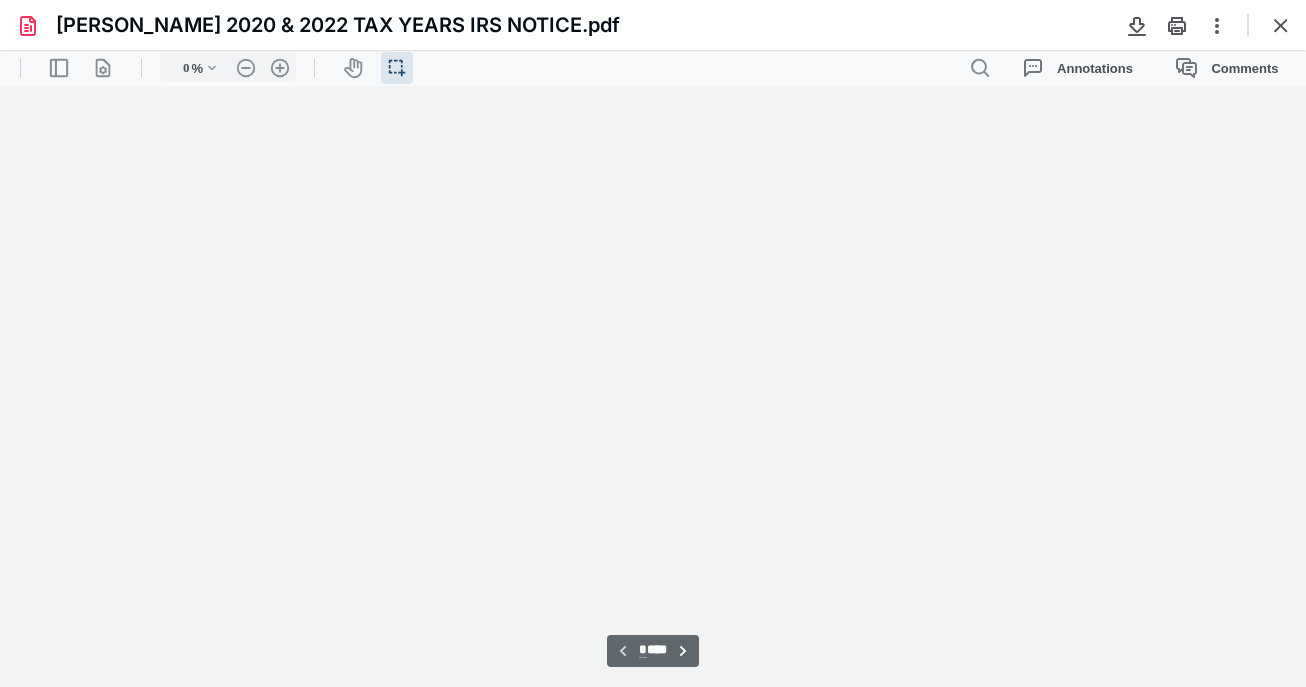 type on "210" 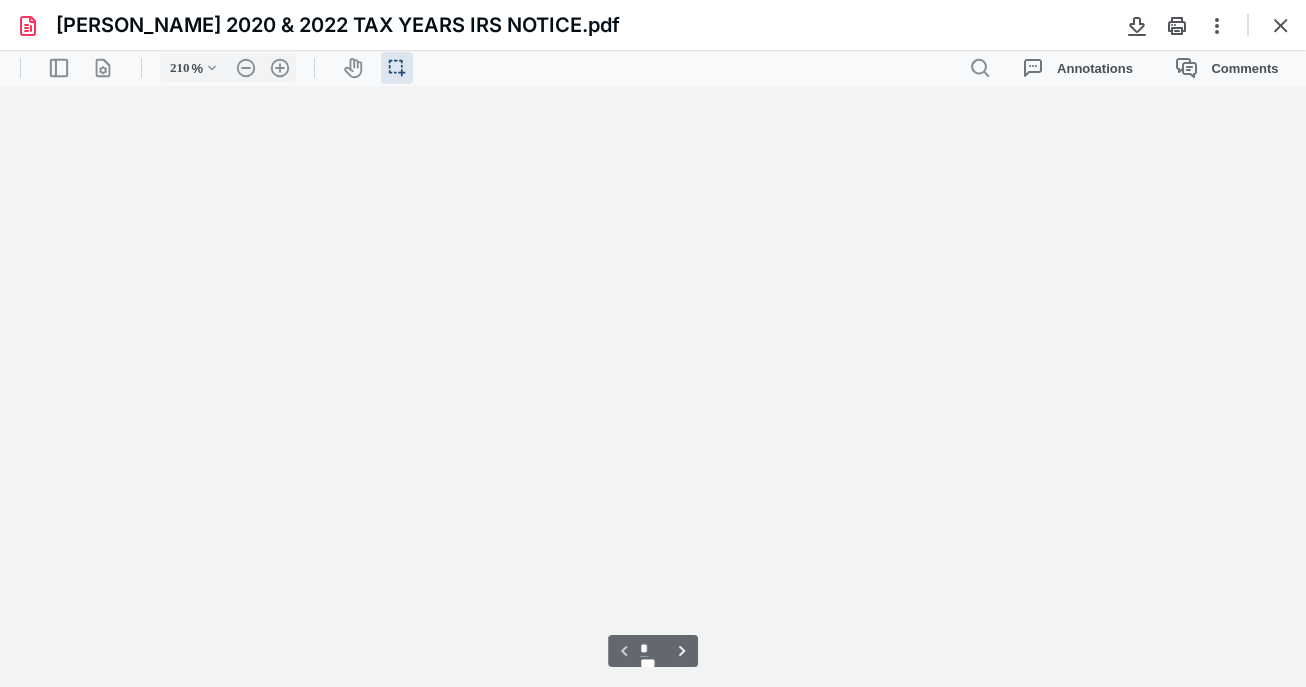 scroll, scrollTop: 44, scrollLeft: 1, axis: both 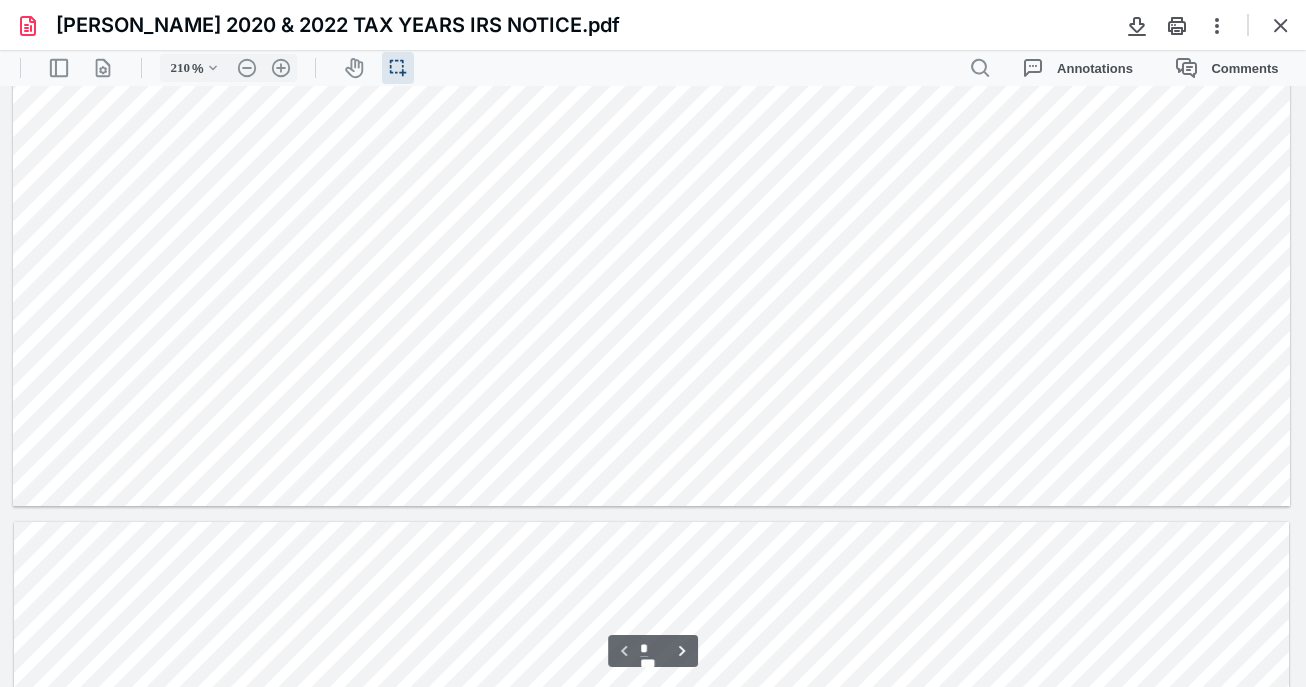 type on "*" 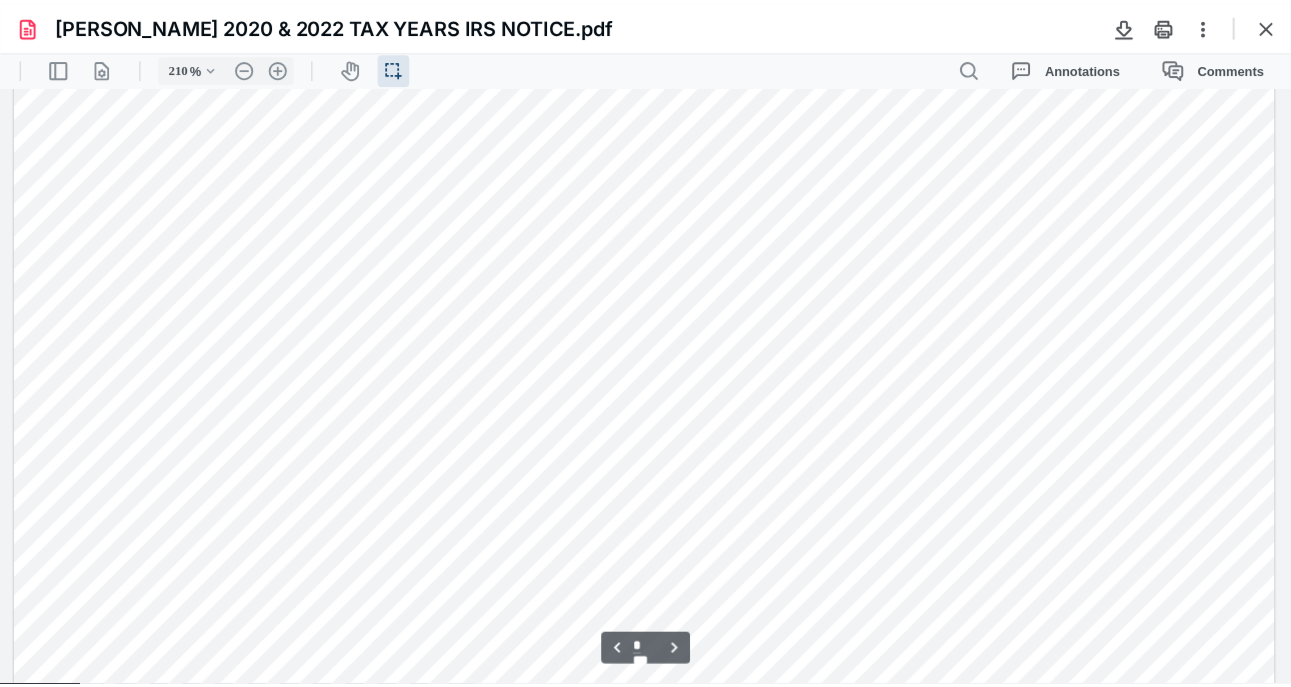 scroll, scrollTop: 2444, scrollLeft: 1, axis: both 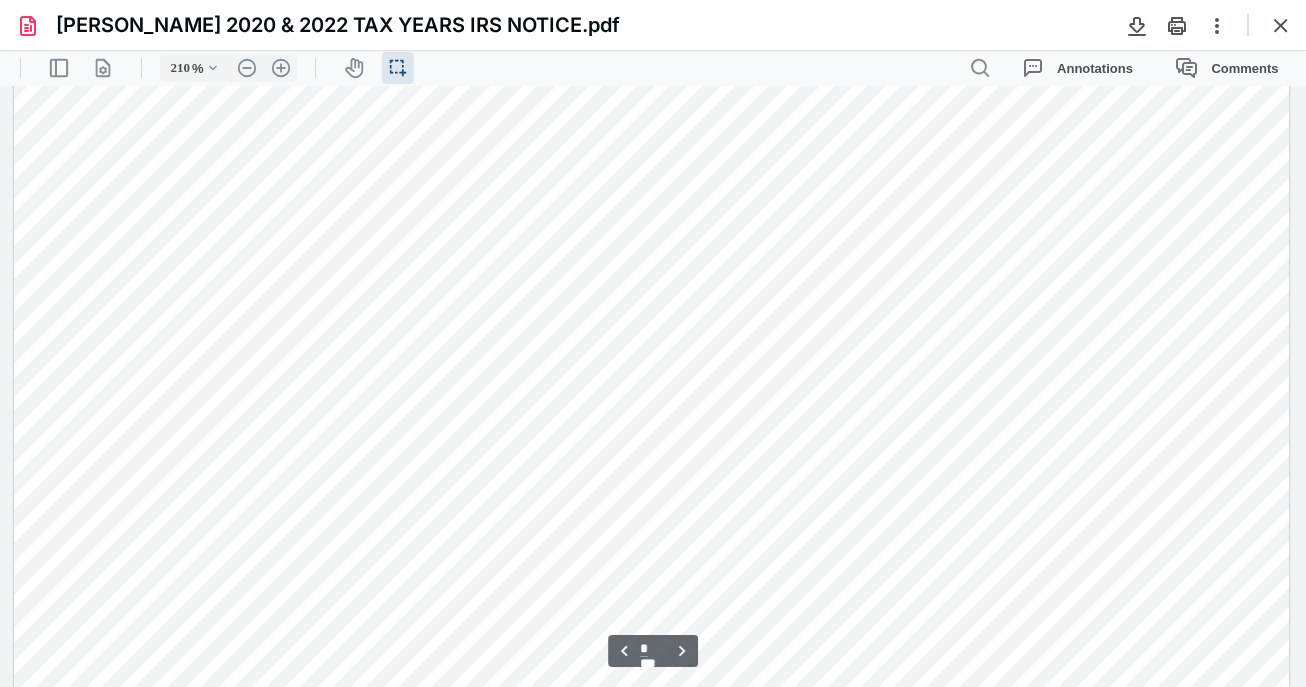 click at bounding box center [1281, 25] 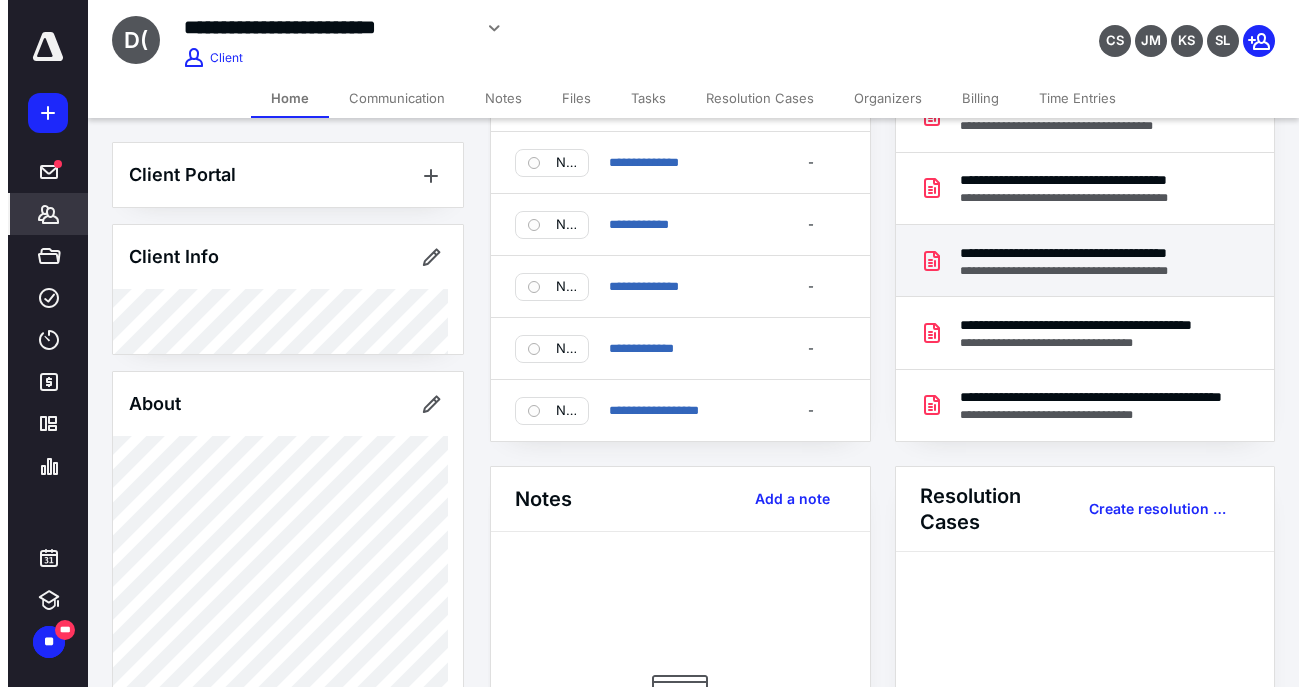 scroll, scrollTop: 0, scrollLeft: 0, axis: both 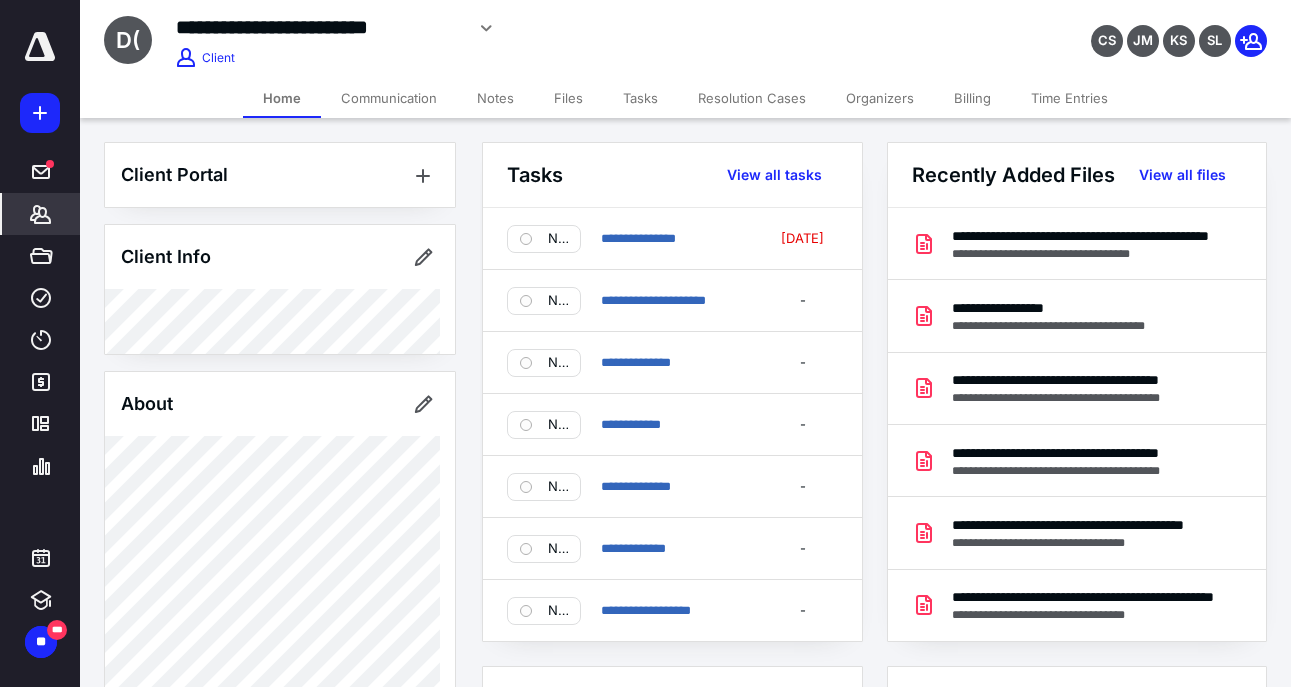 click on "Files" at bounding box center (568, 98) 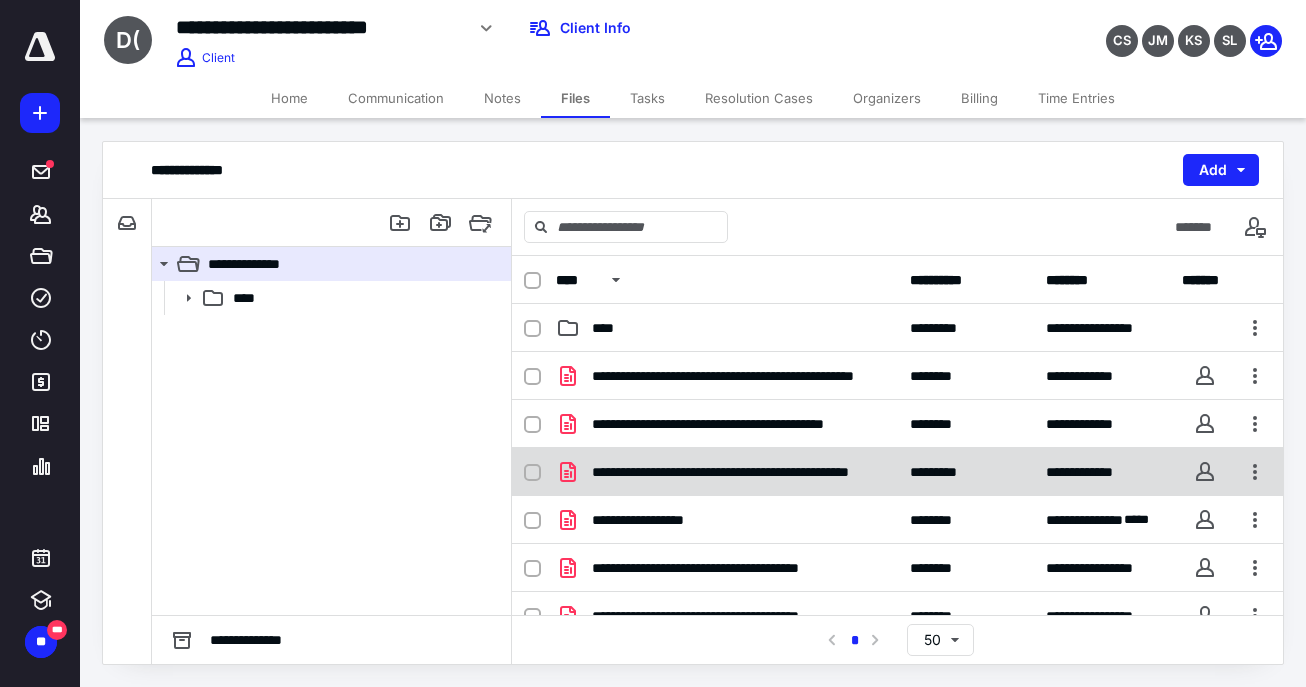 scroll, scrollTop: 37, scrollLeft: 0, axis: vertical 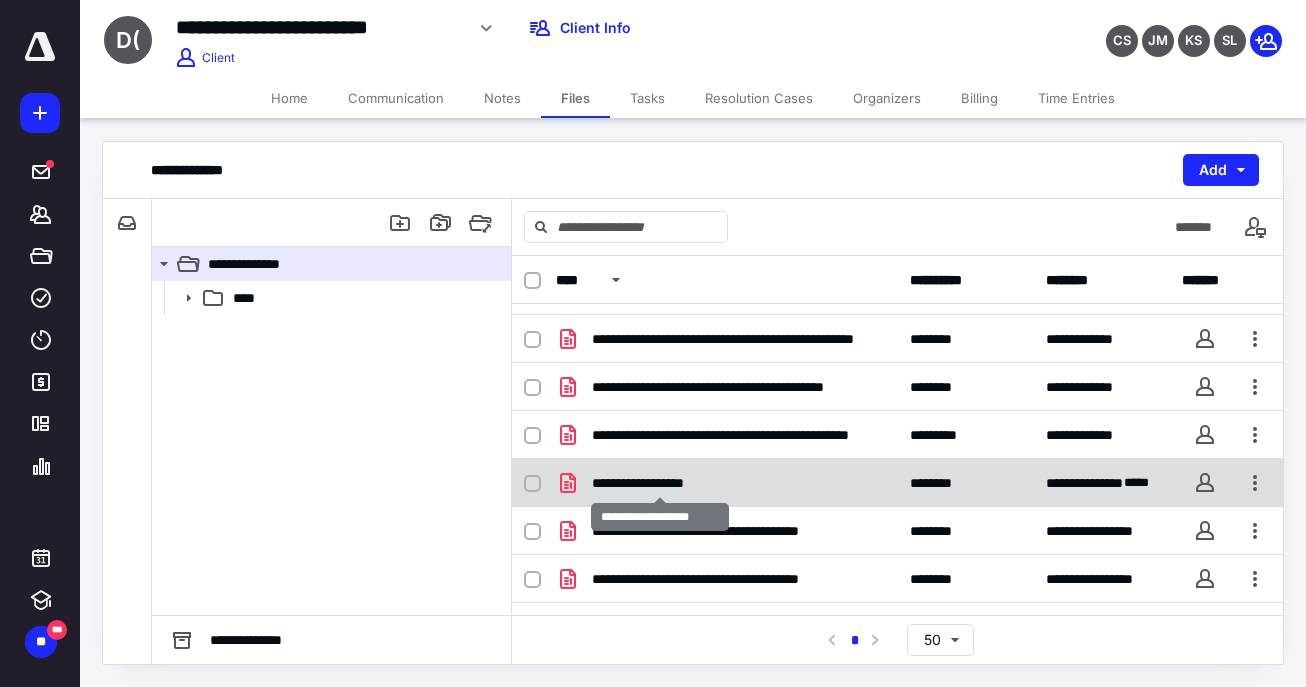 click on "**********" at bounding box center [660, 483] 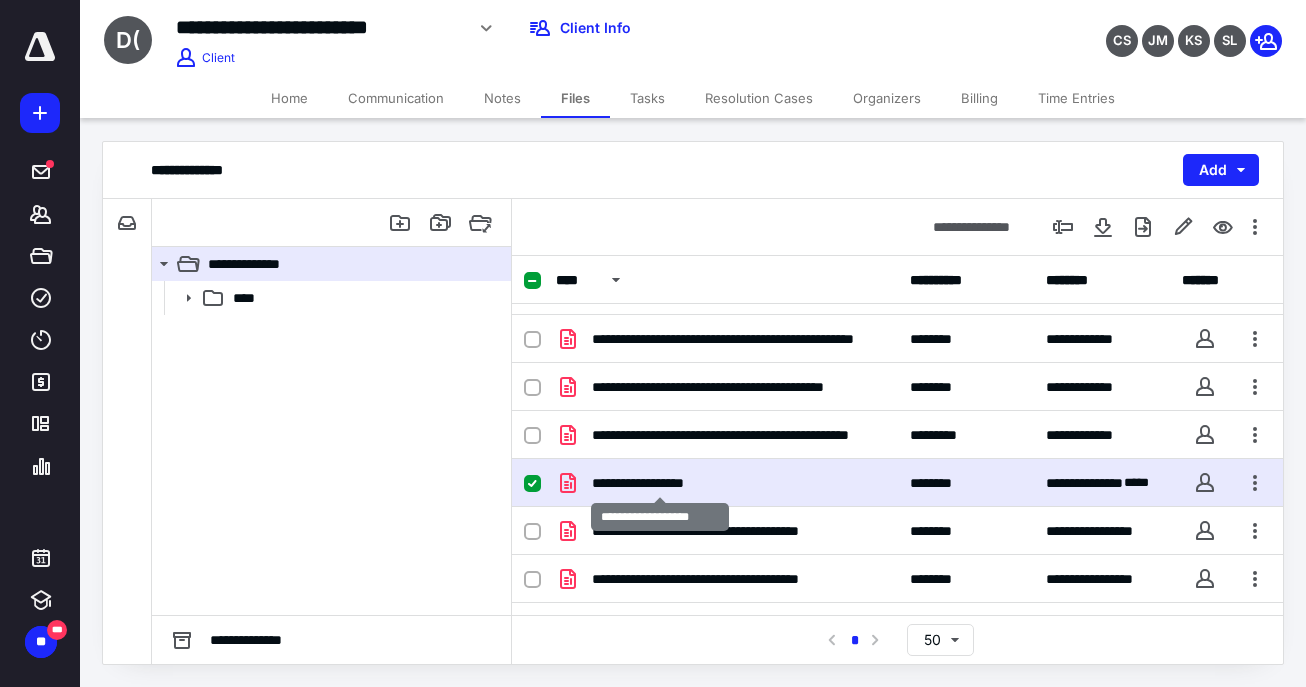 click on "**********" at bounding box center [660, 483] 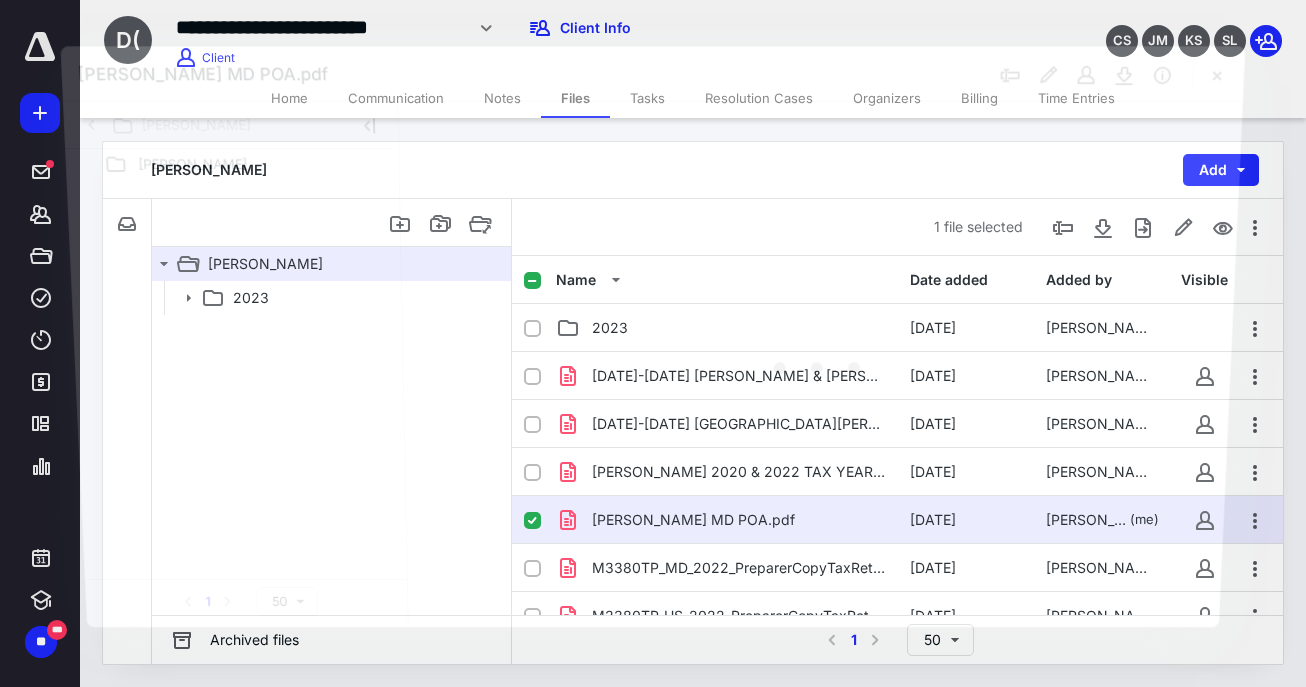 scroll, scrollTop: 37, scrollLeft: 0, axis: vertical 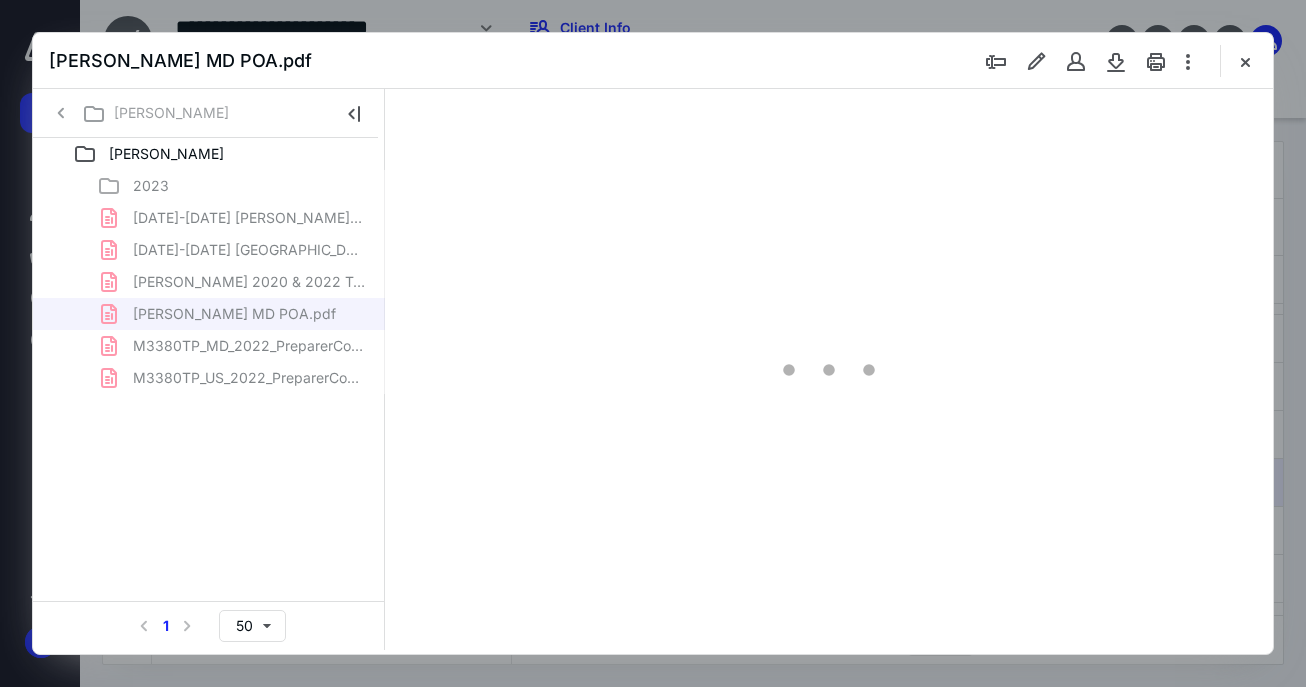 type on "142" 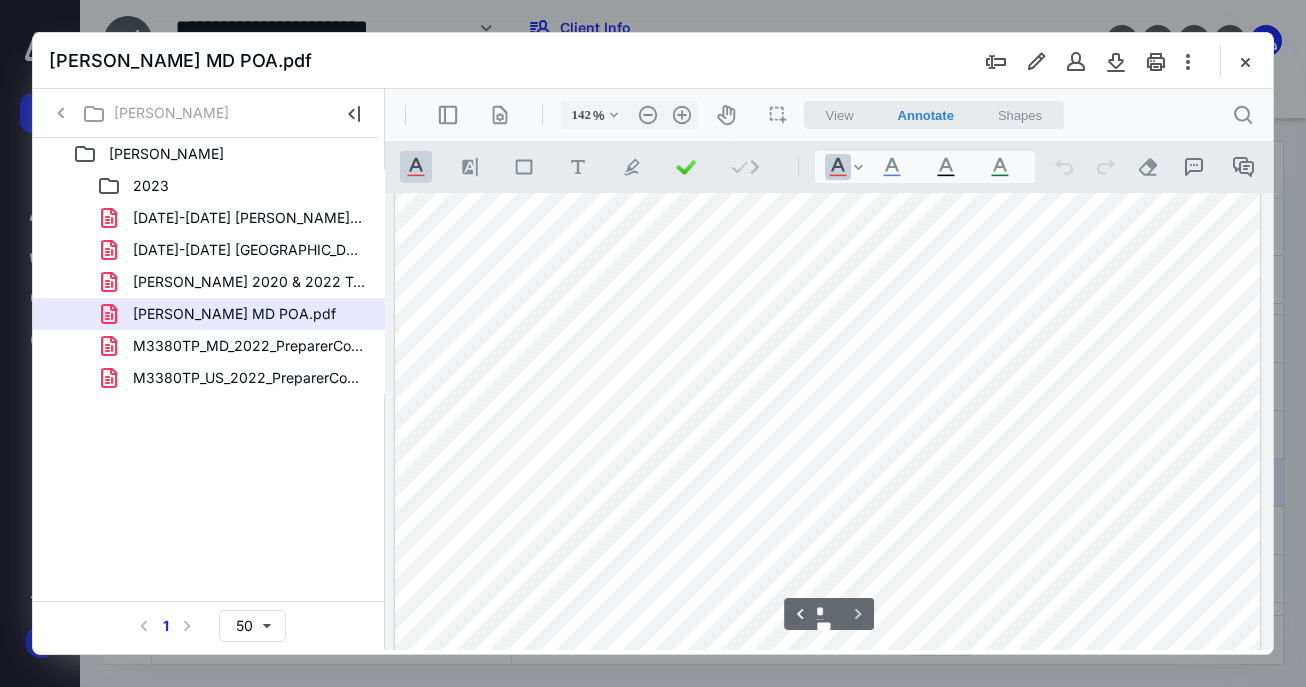 scroll, scrollTop: 1805, scrollLeft: 0, axis: vertical 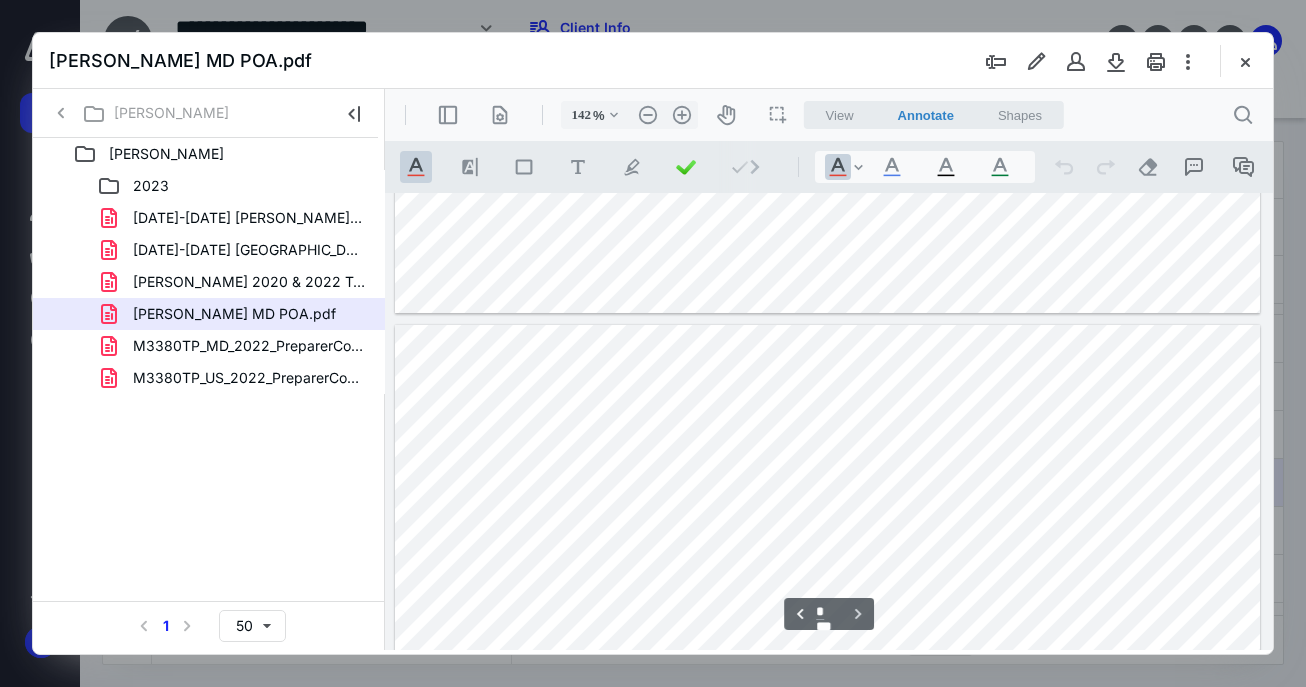 type on "*" 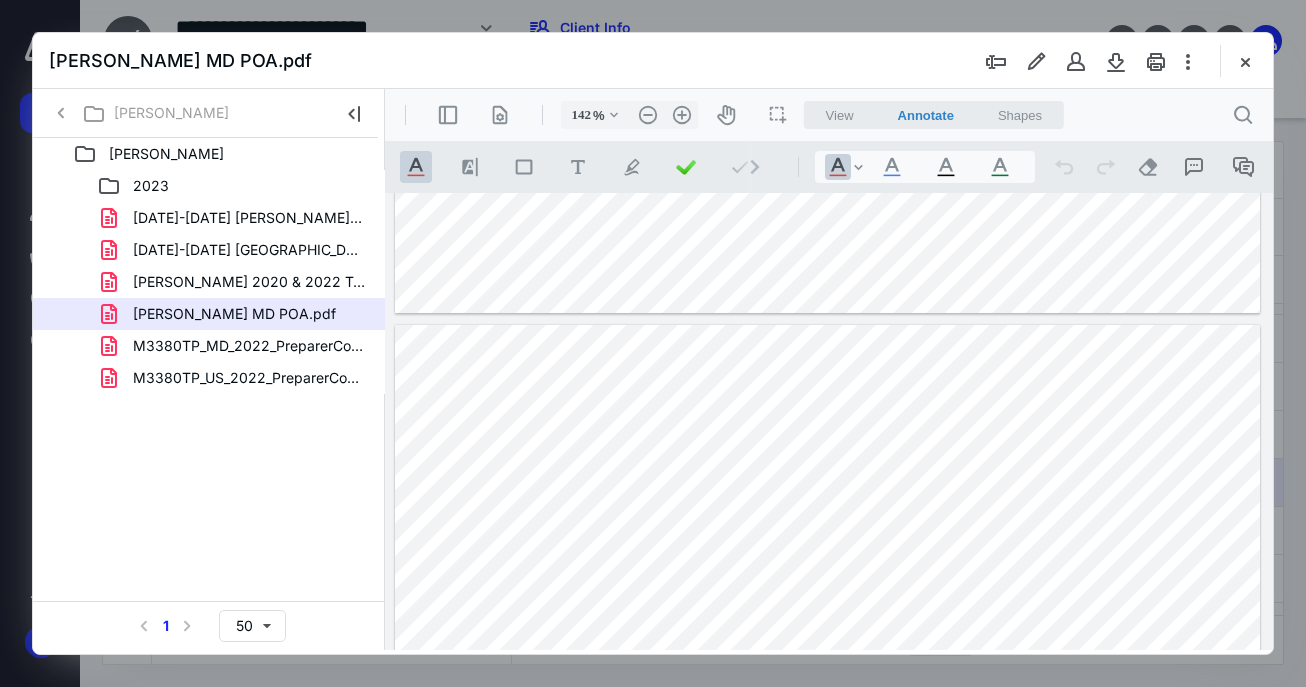 scroll, scrollTop: 705, scrollLeft: 0, axis: vertical 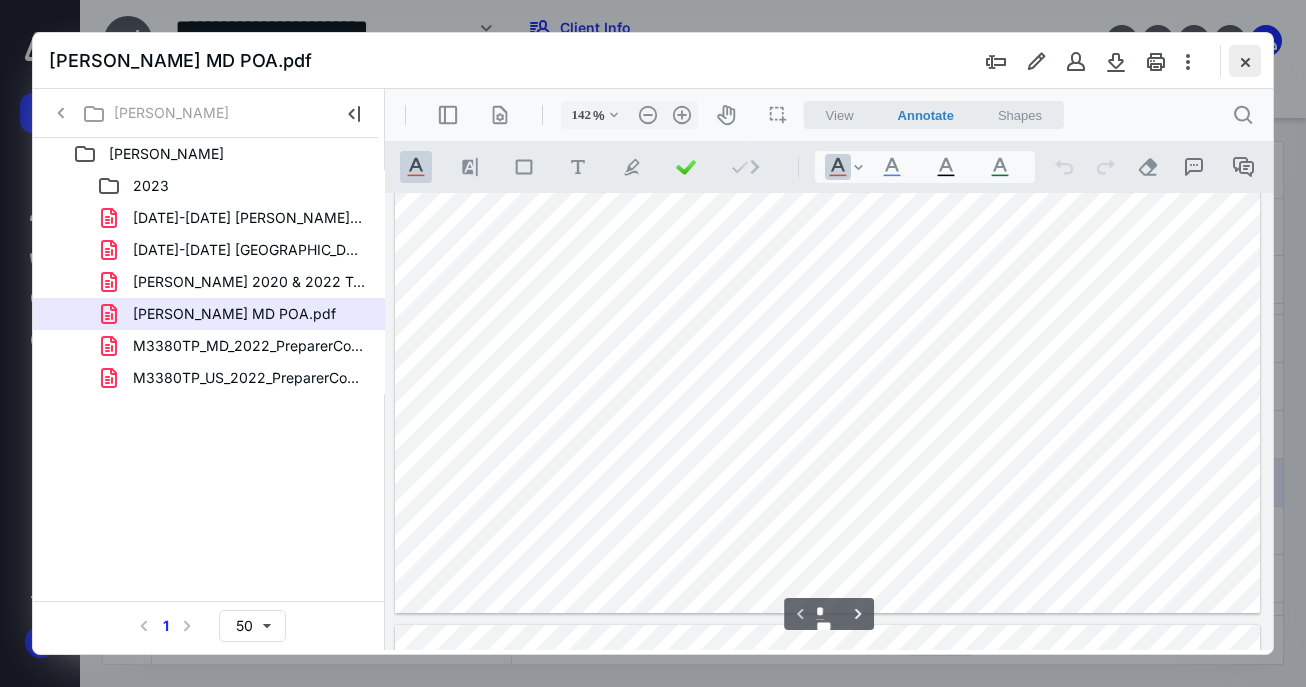 click at bounding box center [1245, 61] 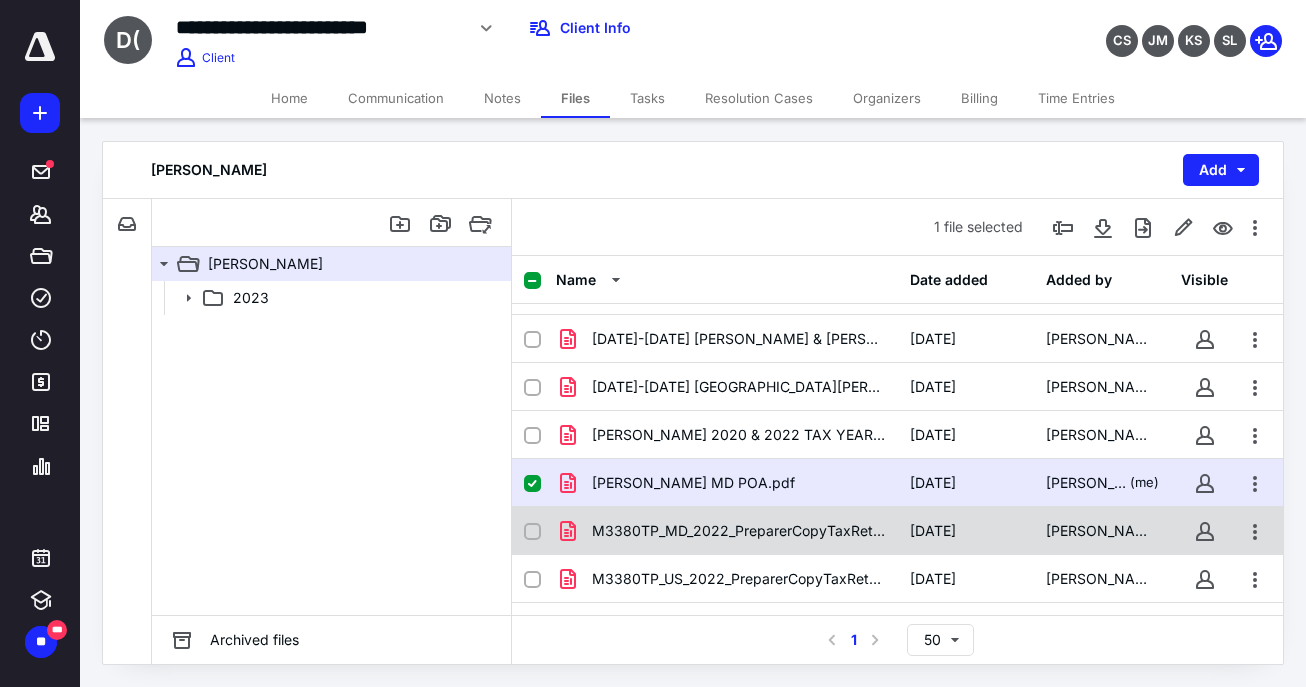 click on "M3380TP_MD_2022_PreparerCopyTaxReturn.pdf" at bounding box center (739, 531) 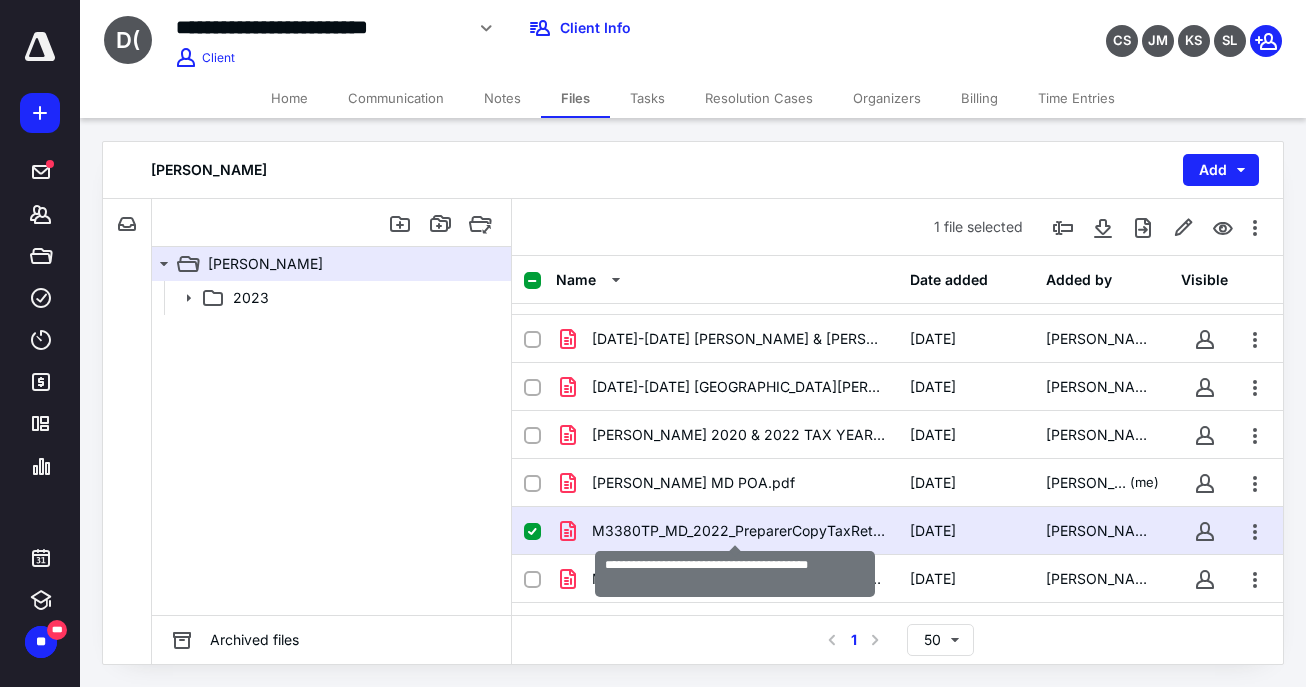 click on "M3380TP_MD_2022_PreparerCopyTaxReturn.pdf" at bounding box center [739, 531] 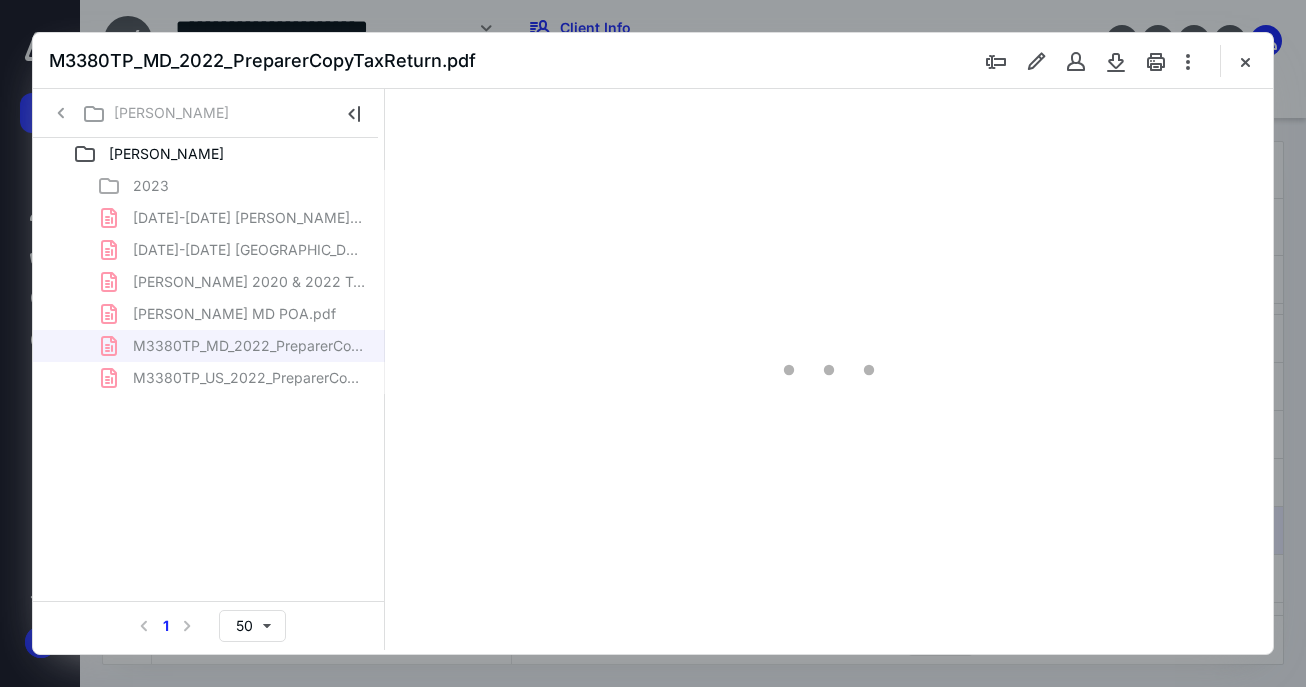 scroll, scrollTop: 0, scrollLeft: 0, axis: both 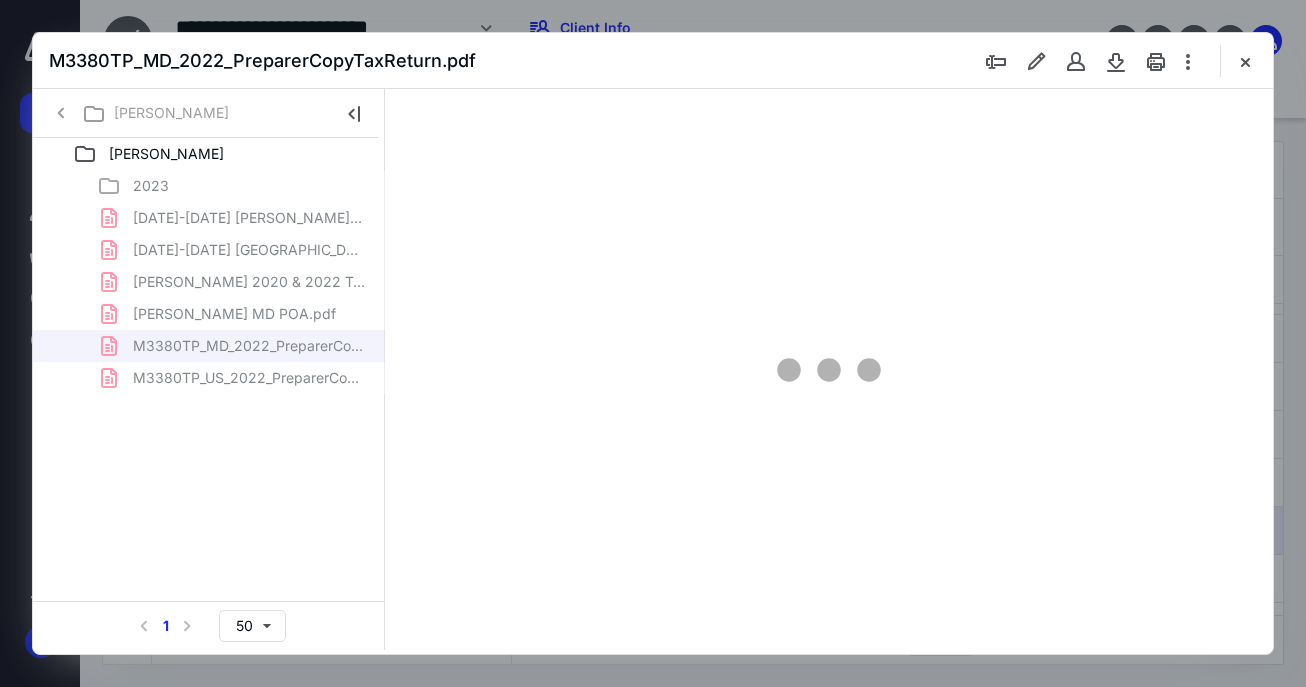 type on "142" 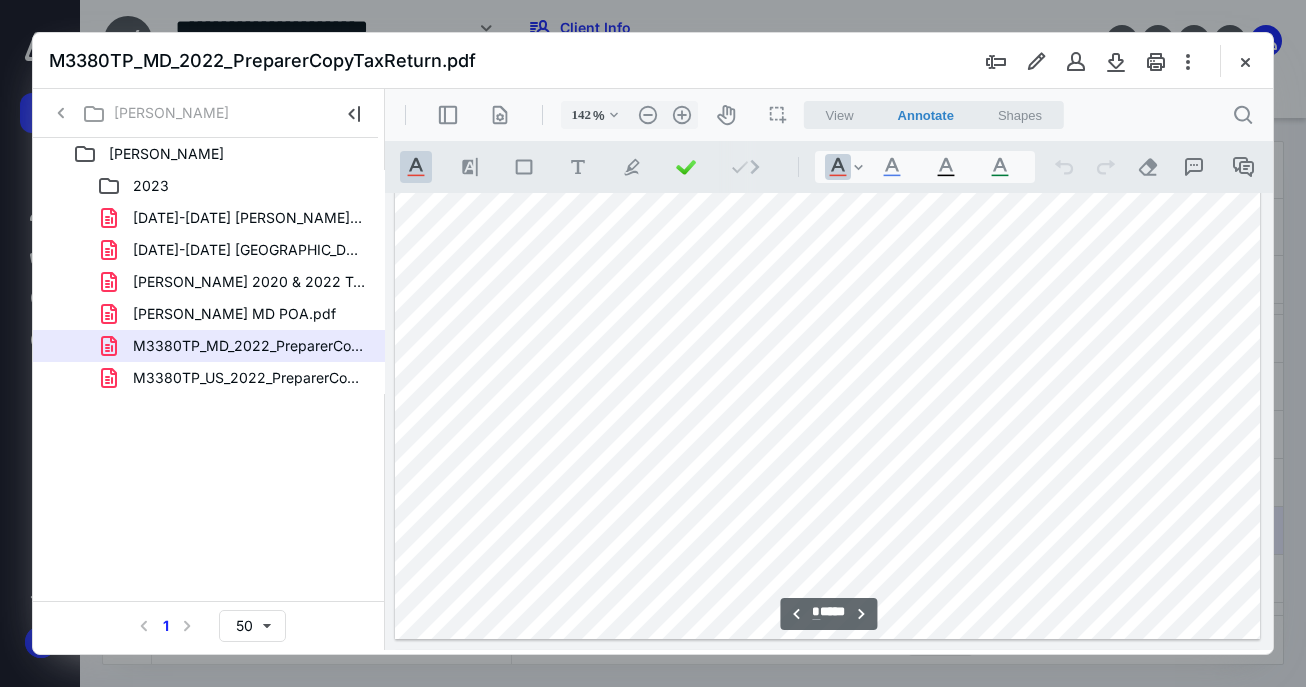scroll, scrollTop: 2210, scrollLeft: 0, axis: vertical 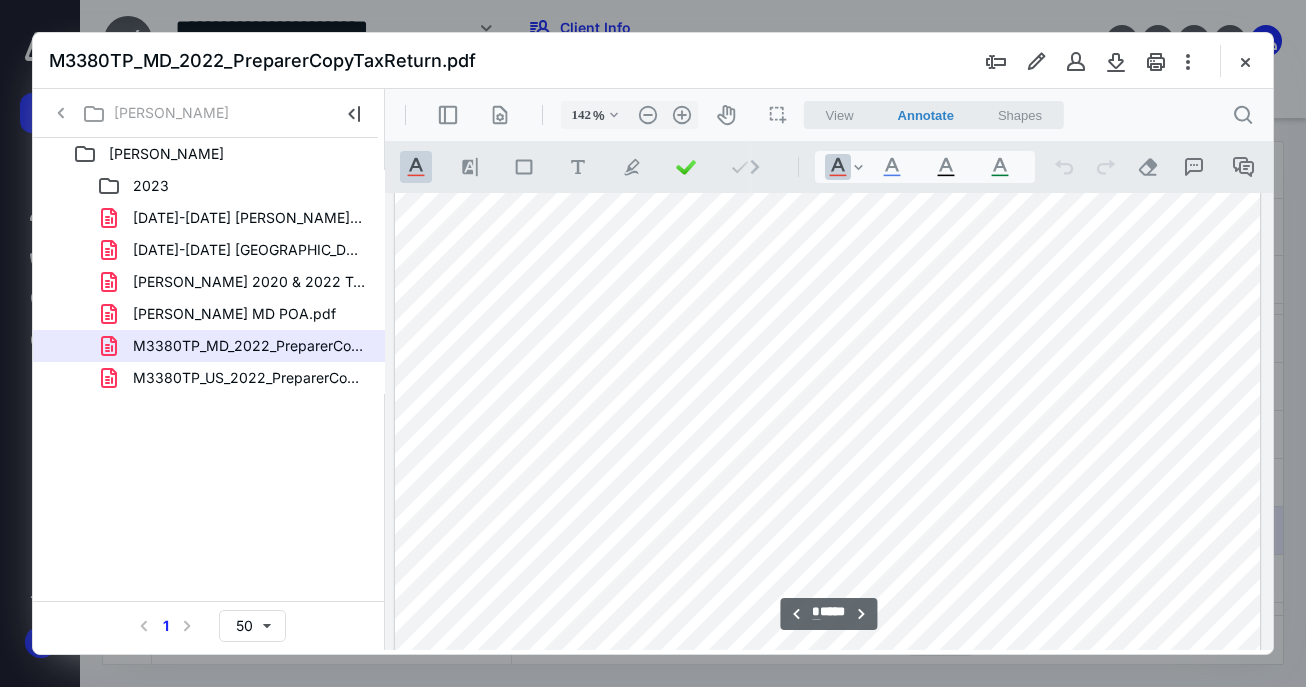 type on "*" 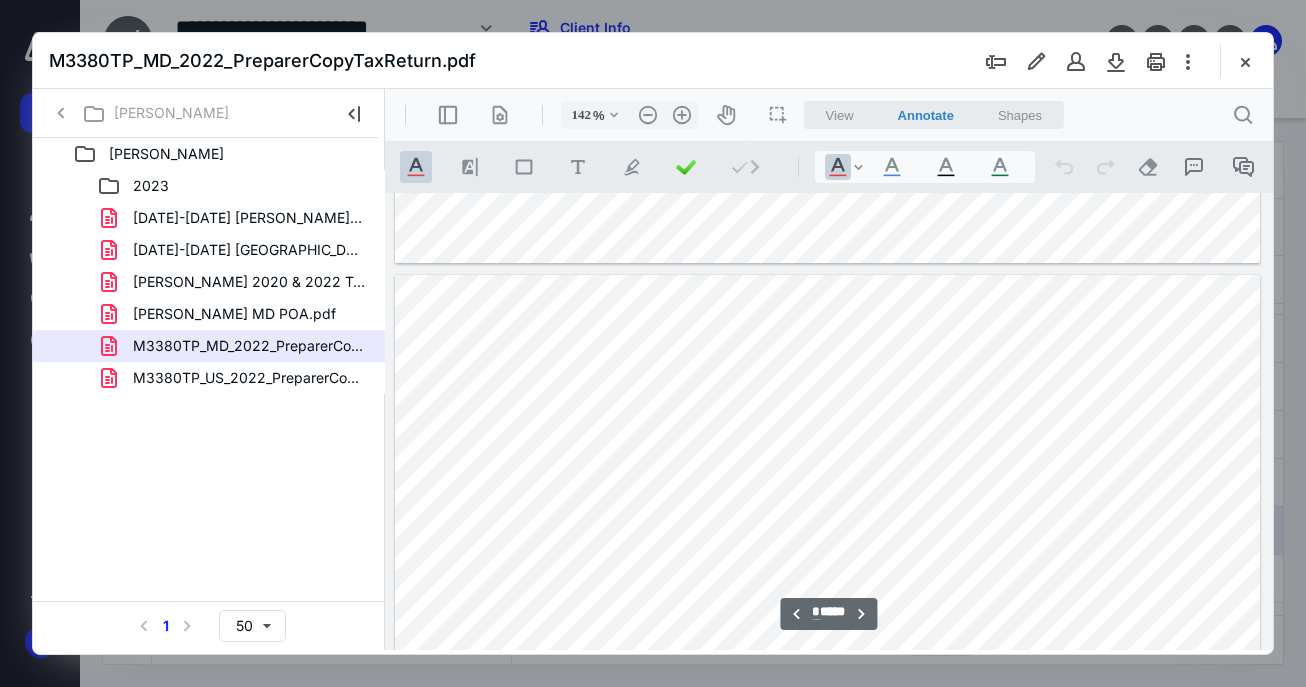scroll, scrollTop: 6610, scrollLeft: 0, axis: vertical 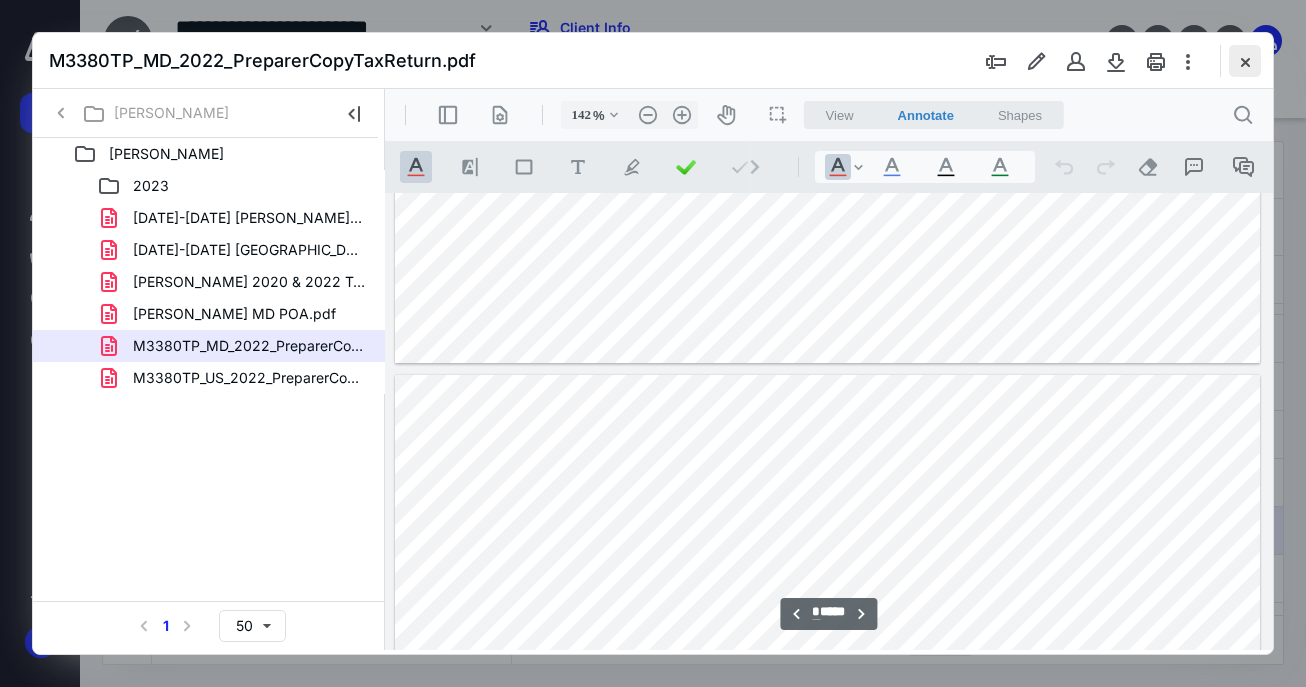 click at bounding box center [1245, 61] 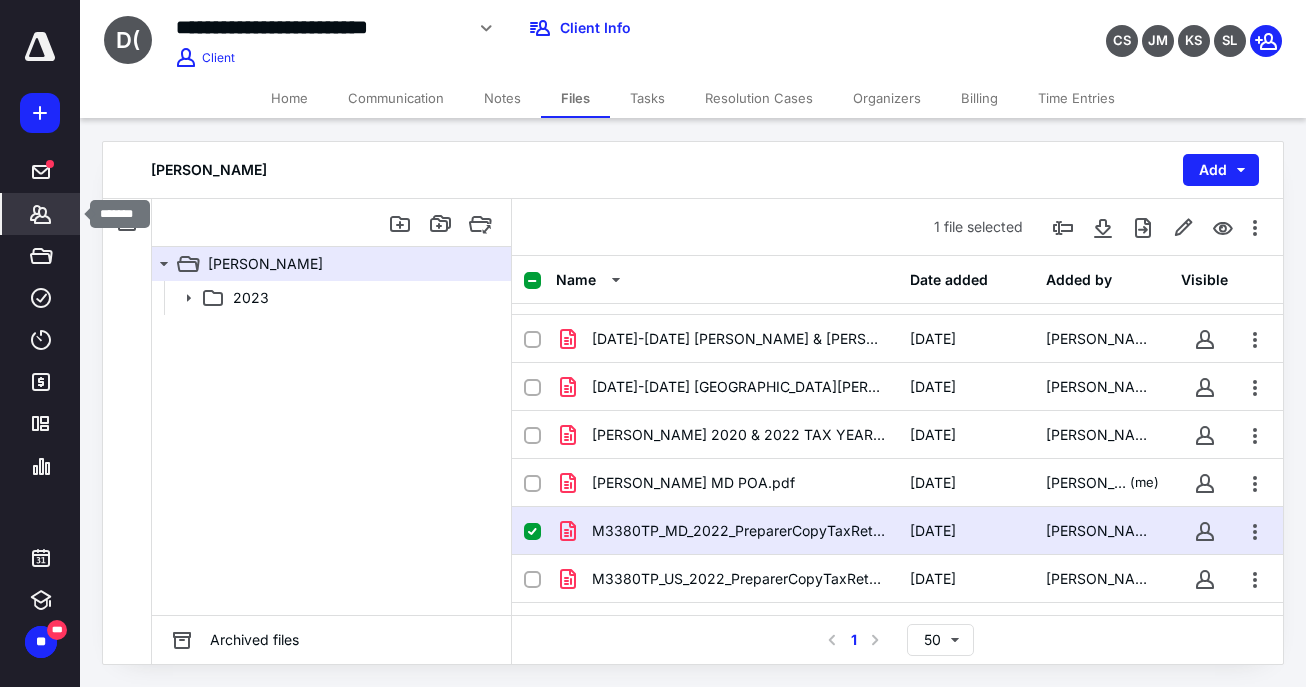 click on "*******" at bounding box center [41, 214] 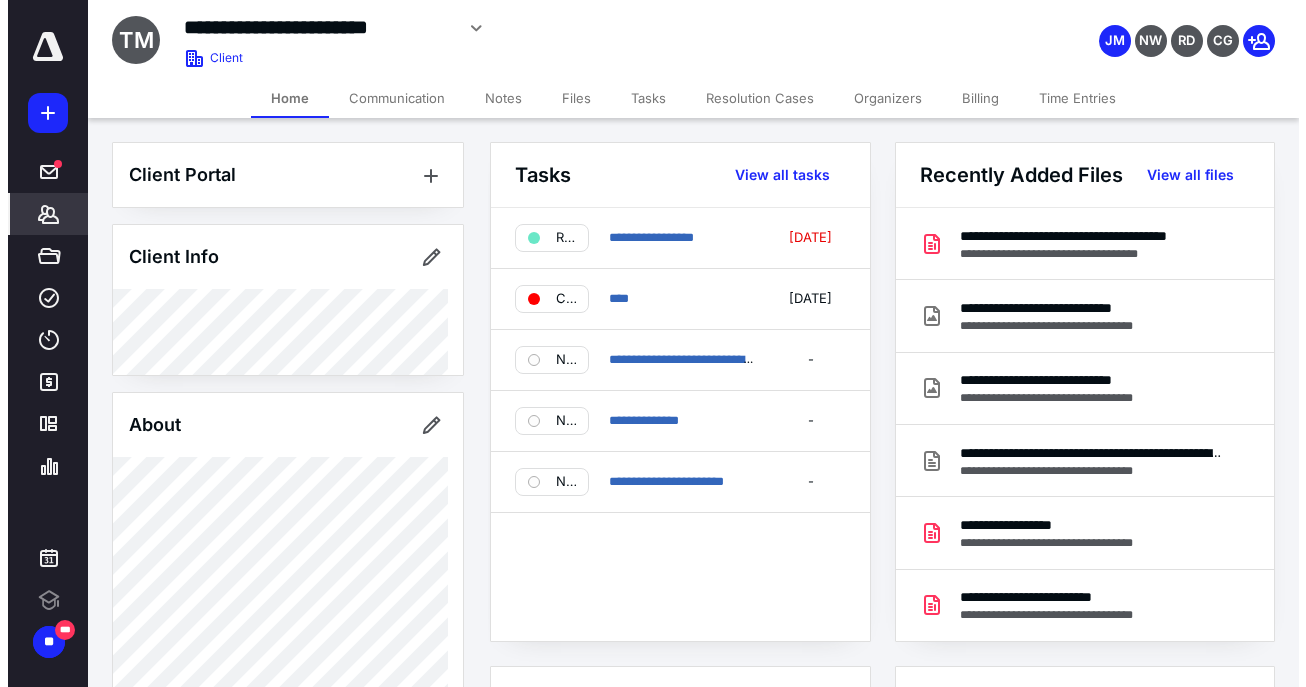 scroll, scrollTop: 0, scrollLeft: 0, axis: both 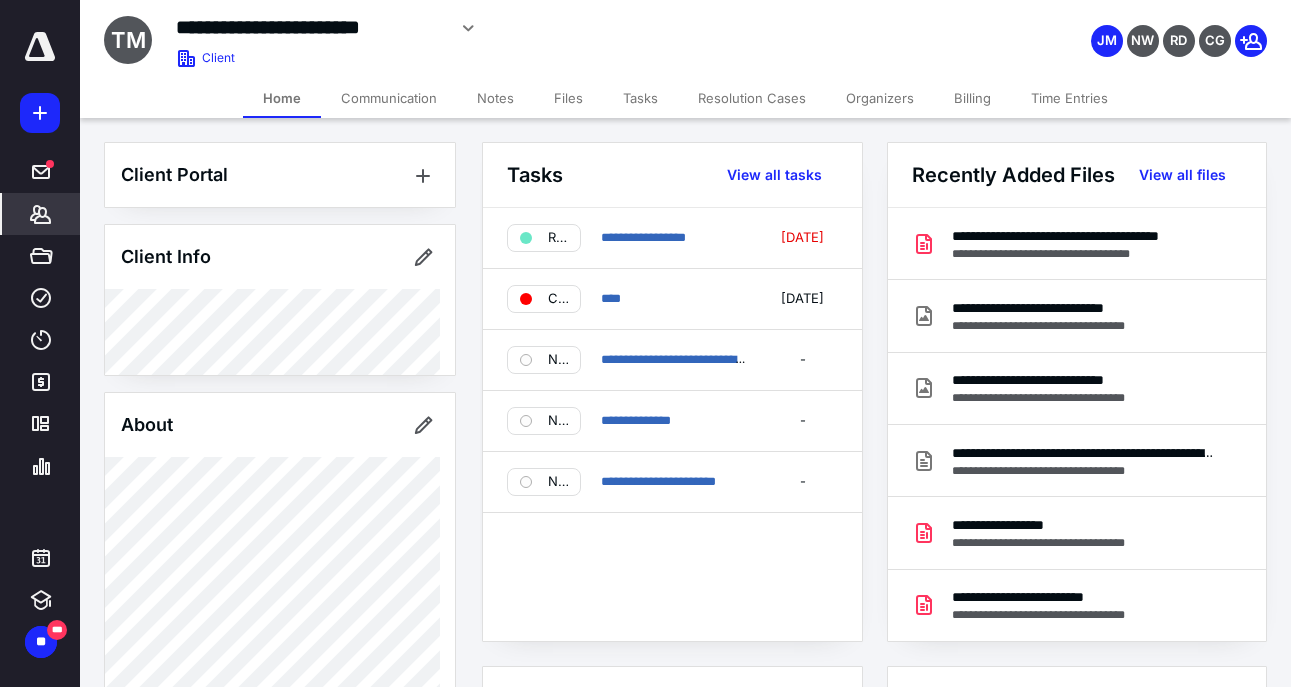 click on "Files" at bounding box center (568, 98) 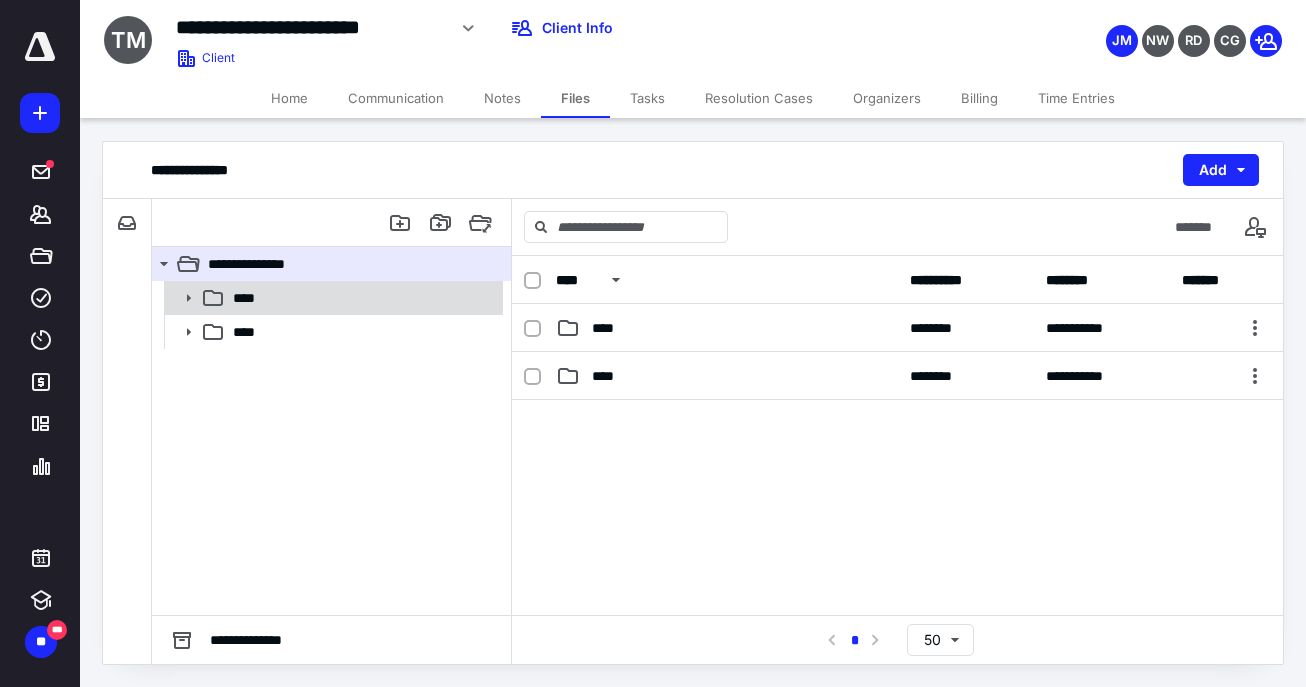 click 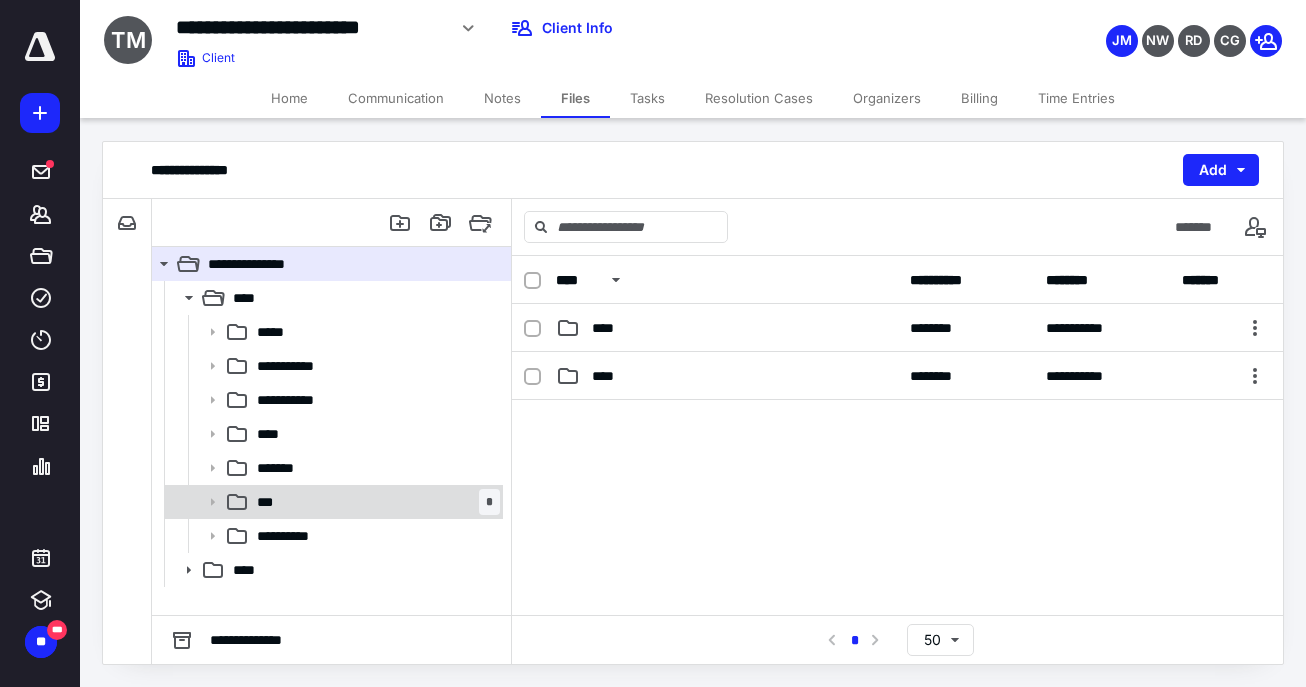 click on "*** *" at bounding box center [374, 502] 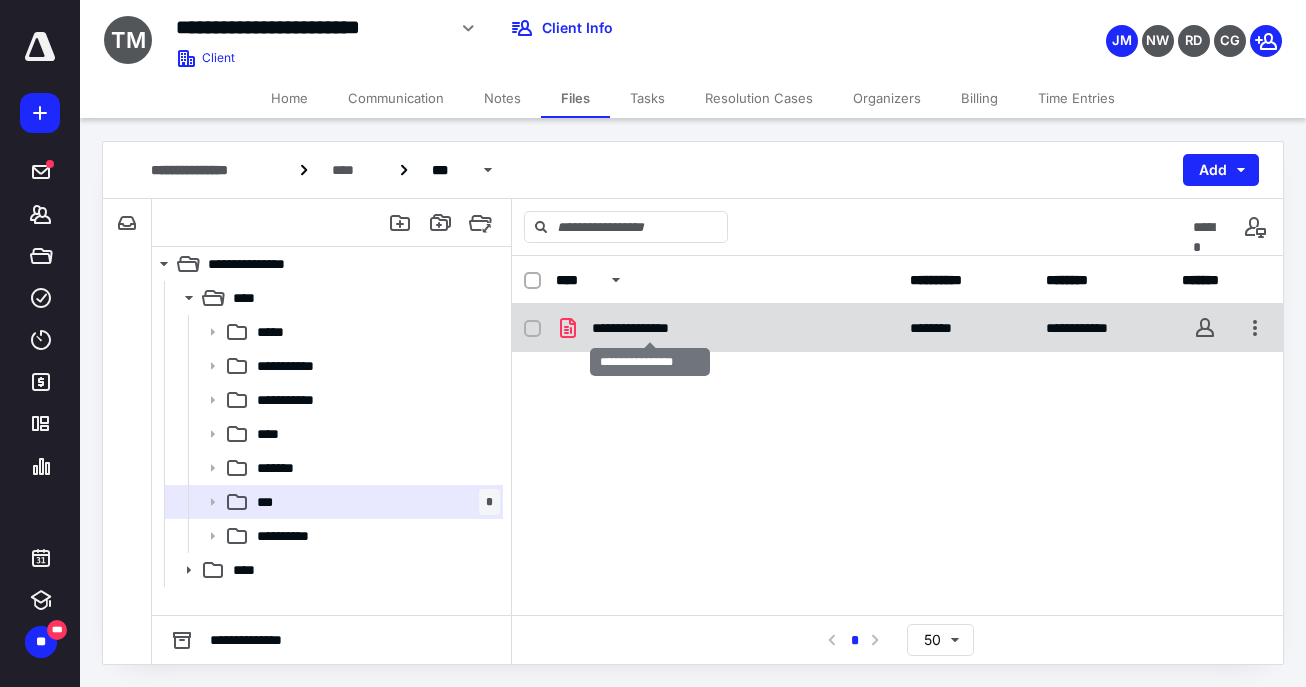 click on "**********" at bounding box center [650, 328] 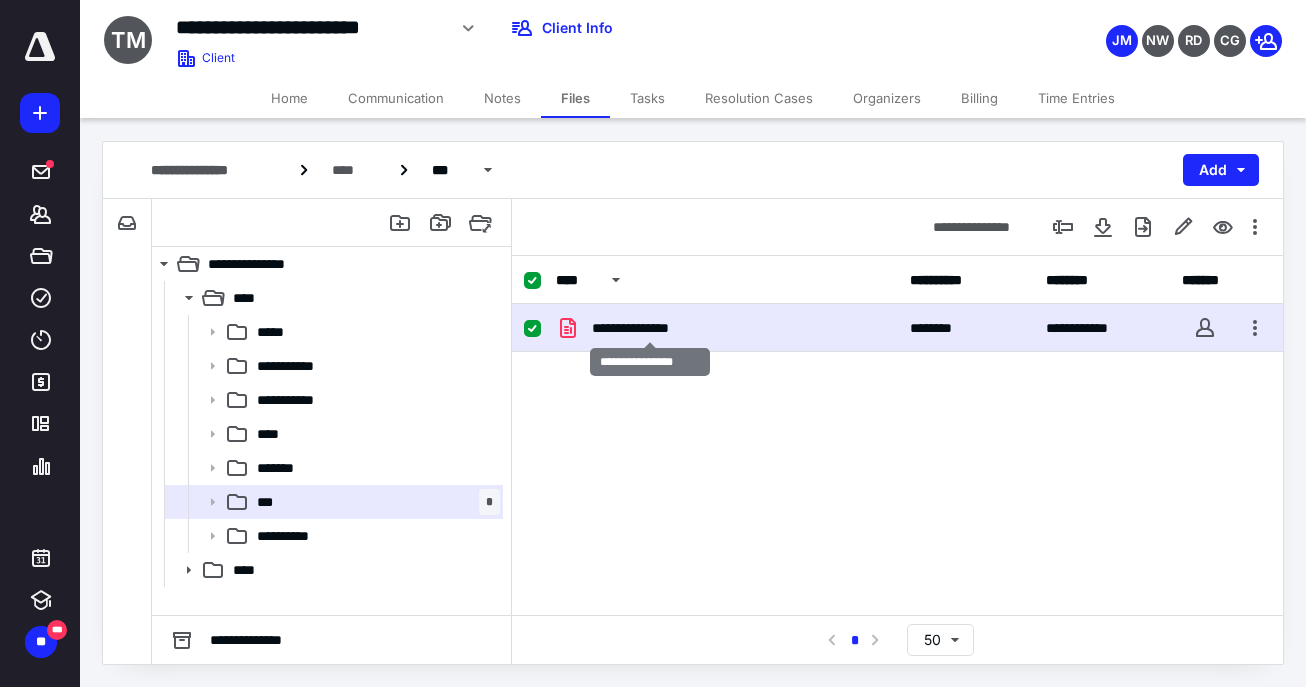 click on "**********" at bounding box center [650, 328] 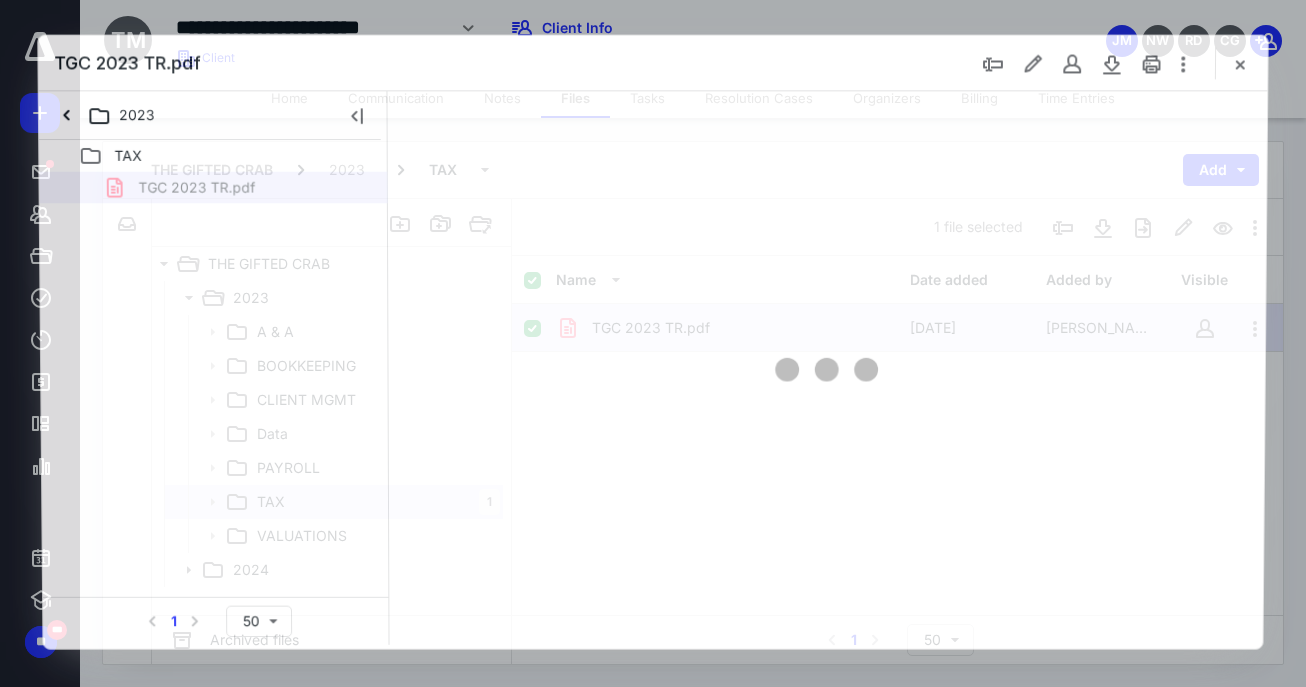 scroll, scrollTop: 0, scrollLeft: 0, axis: both 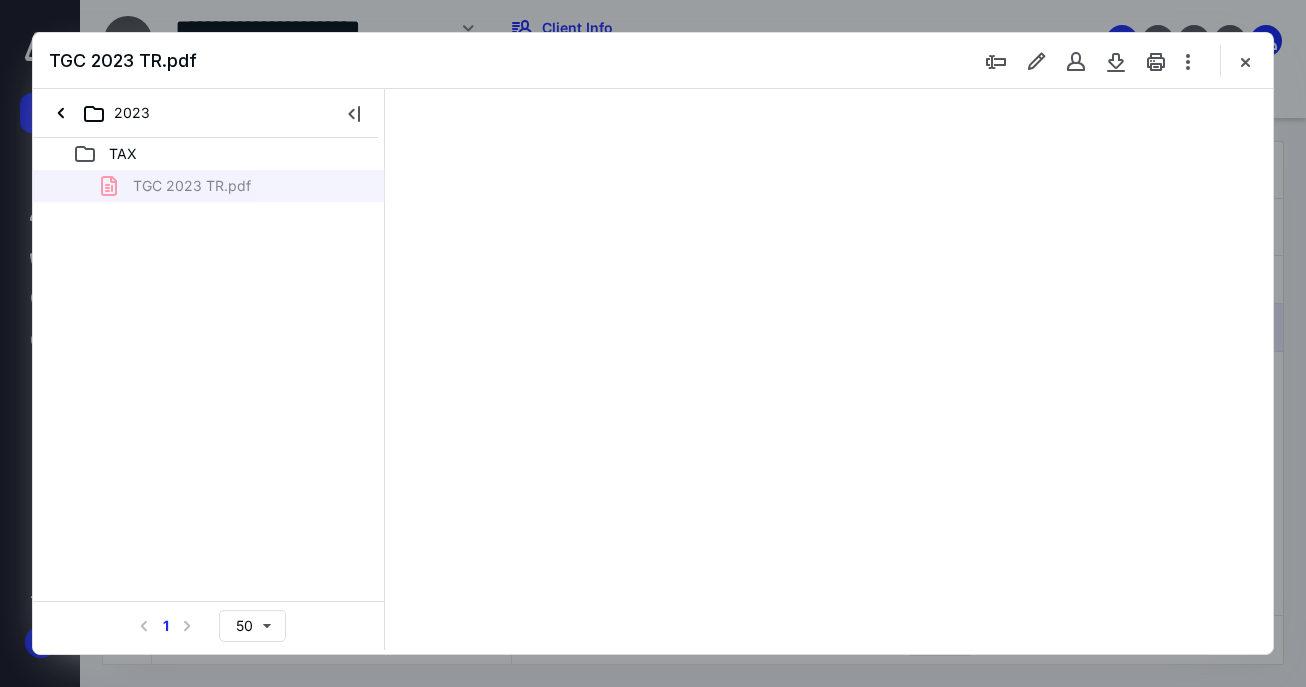 type on "142" 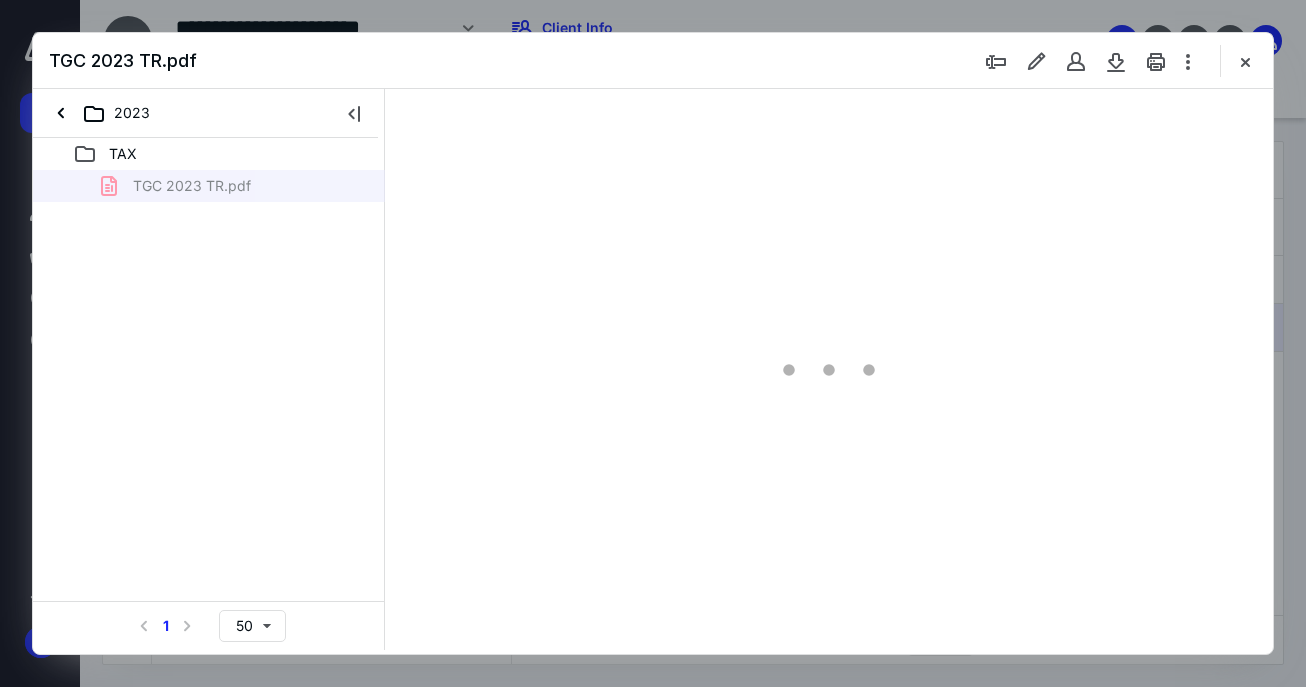 scroll, scrollTop: 110, scrollLeft: 0, axis: vertical 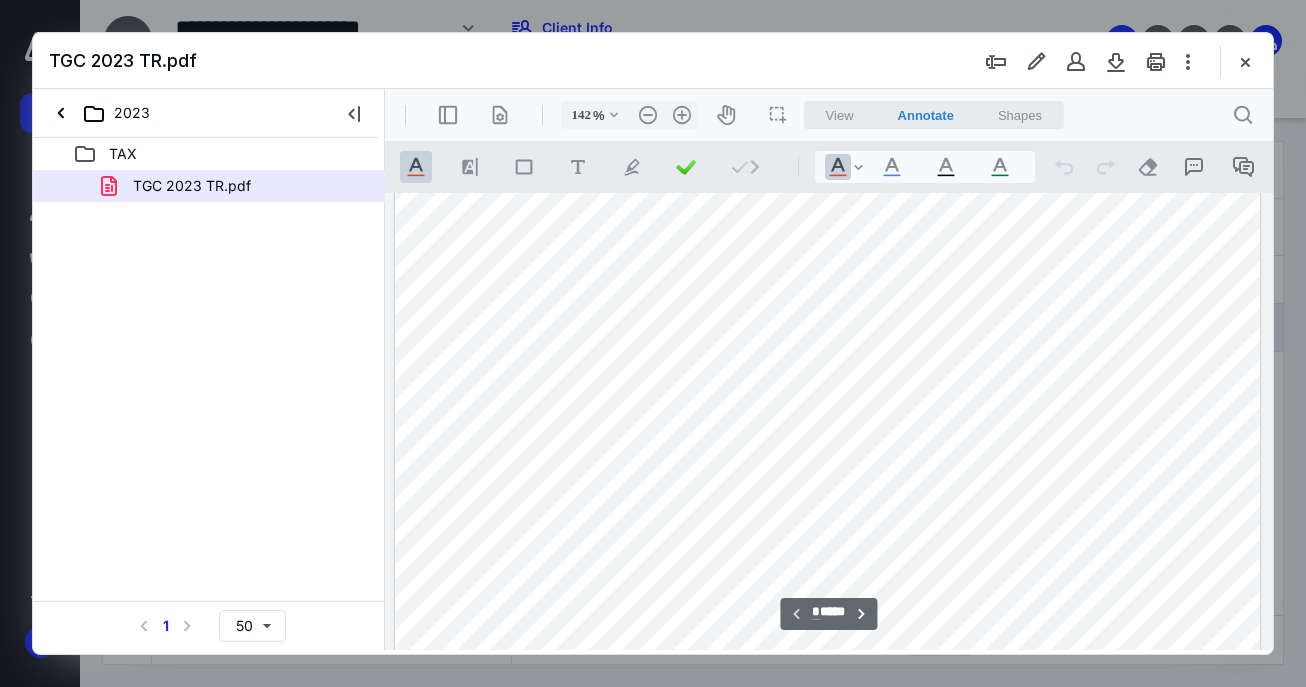 type on "*" 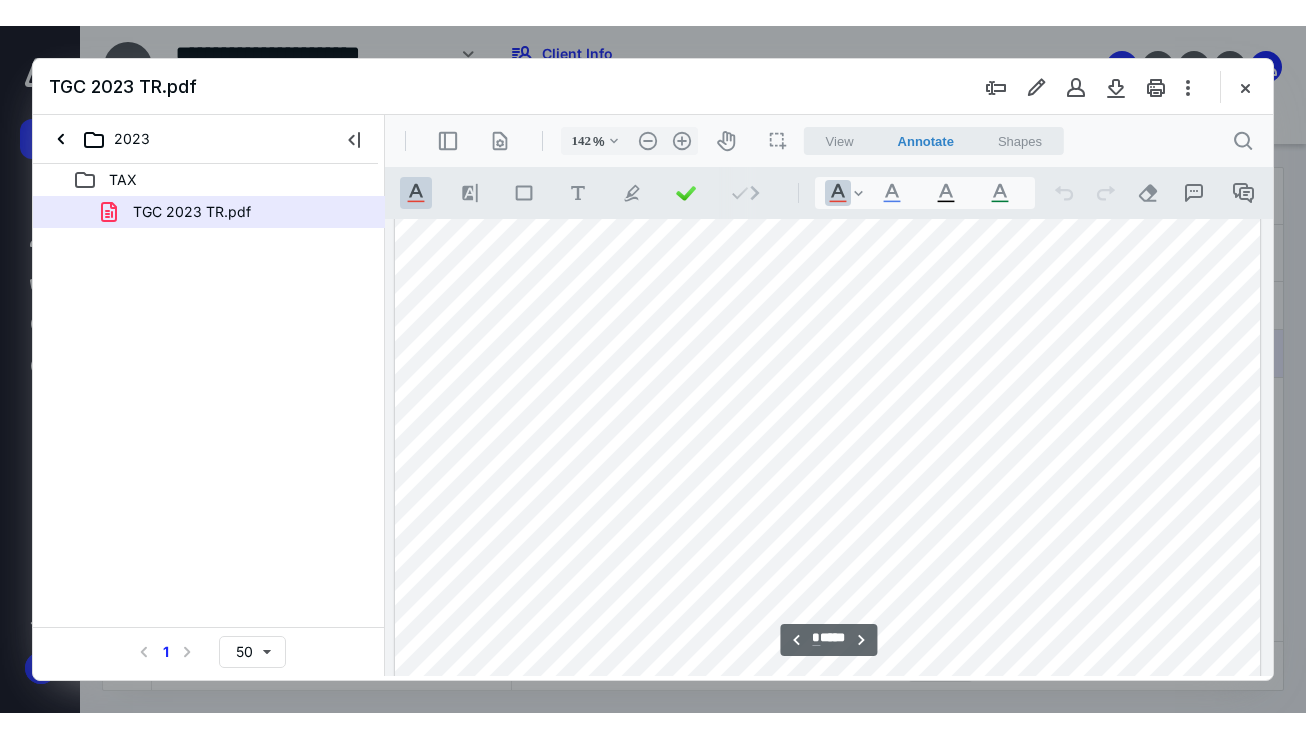 scroll, scrollTop: 2010, scrollLeft: 0, axis: vertical 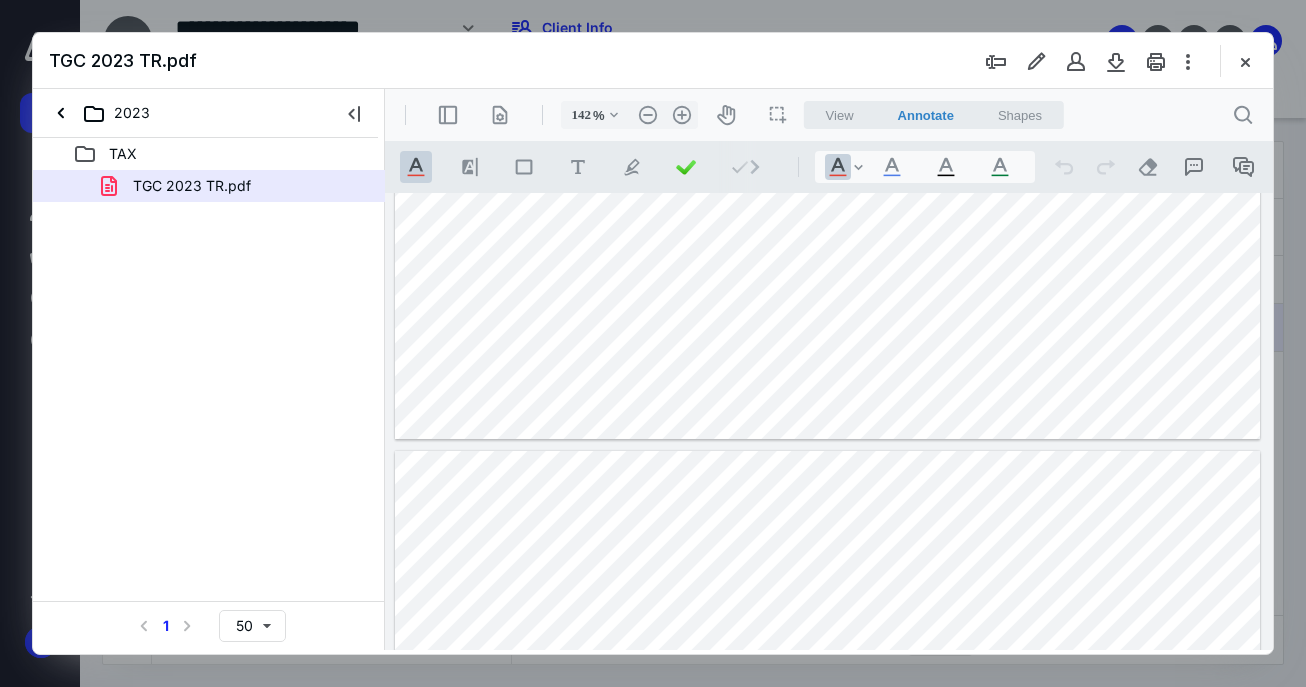 type on "141" 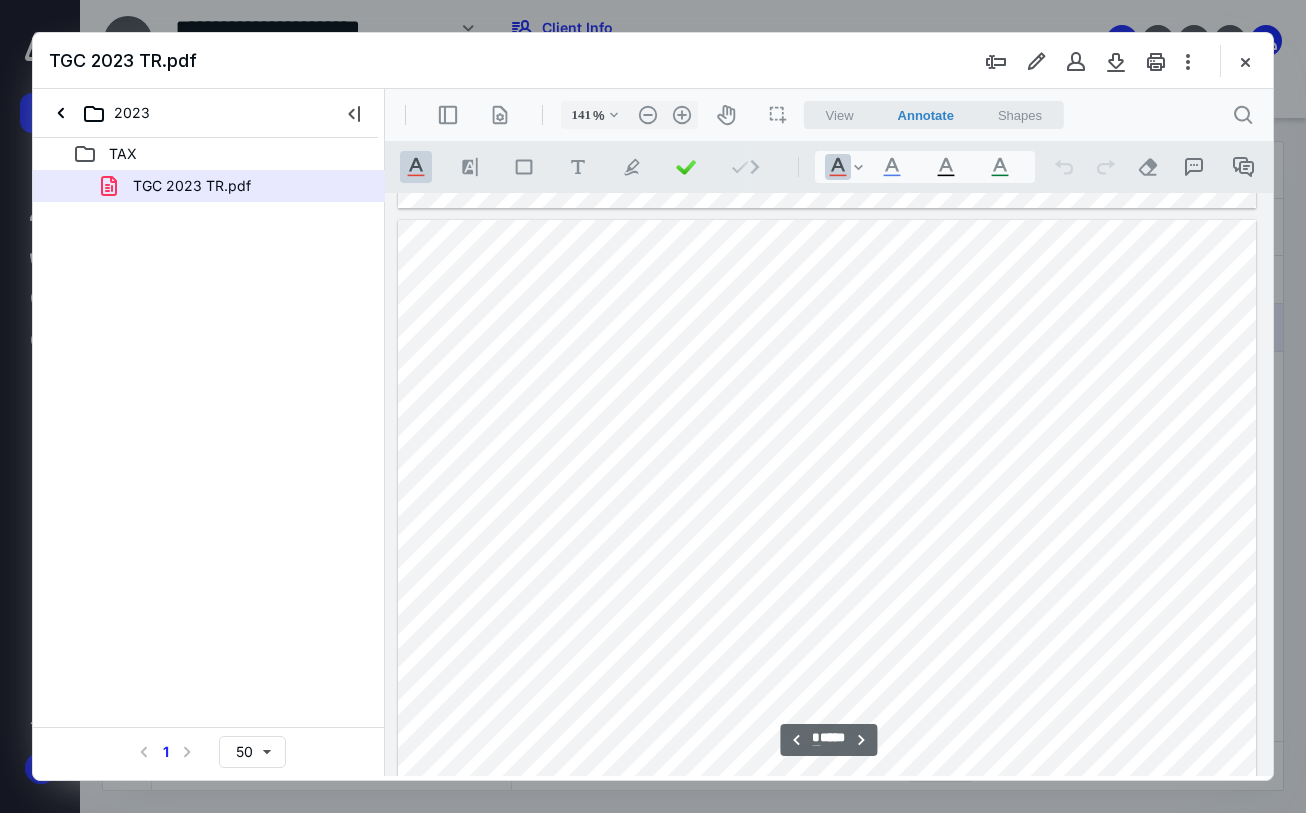 scroll, scrollTop: 601, scrollLeft: 0, axis: vertical 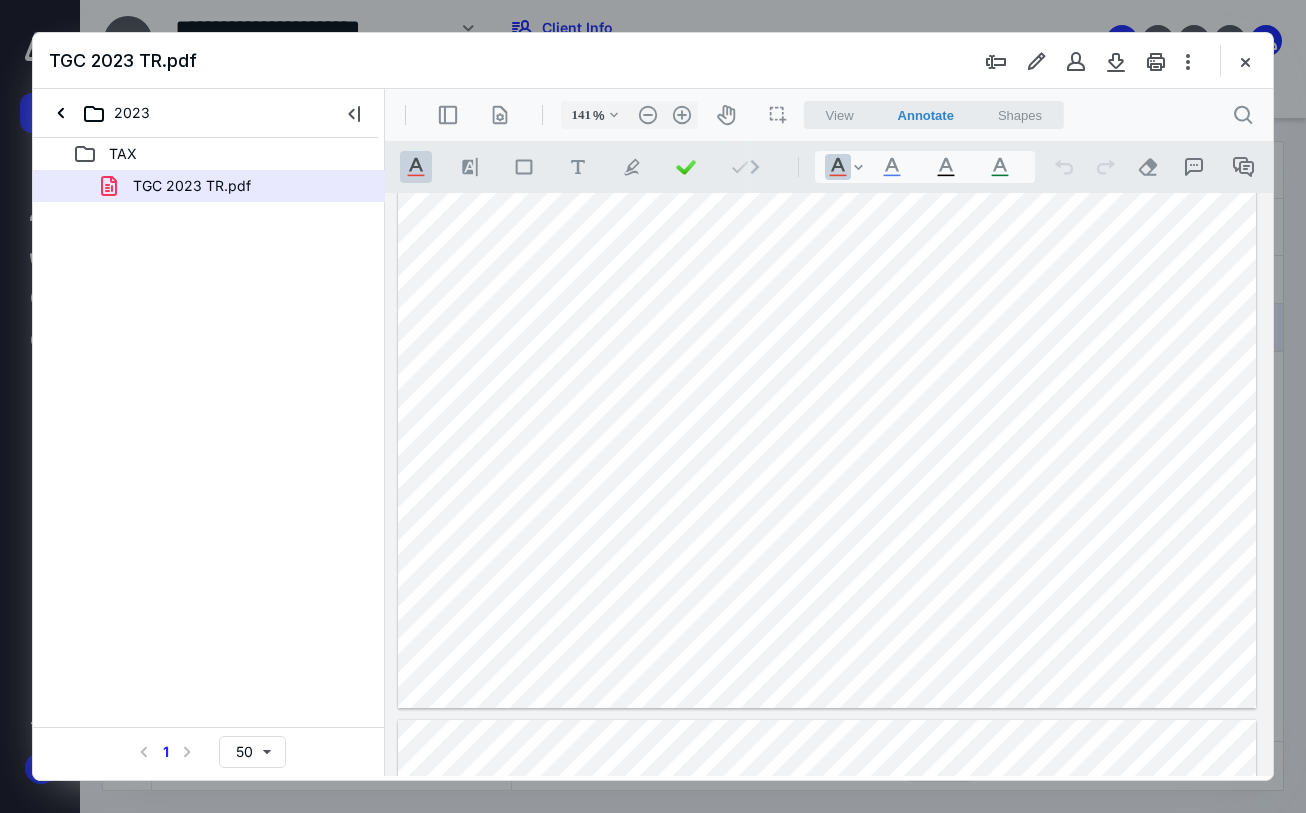 click at bounding box center [827, 153] 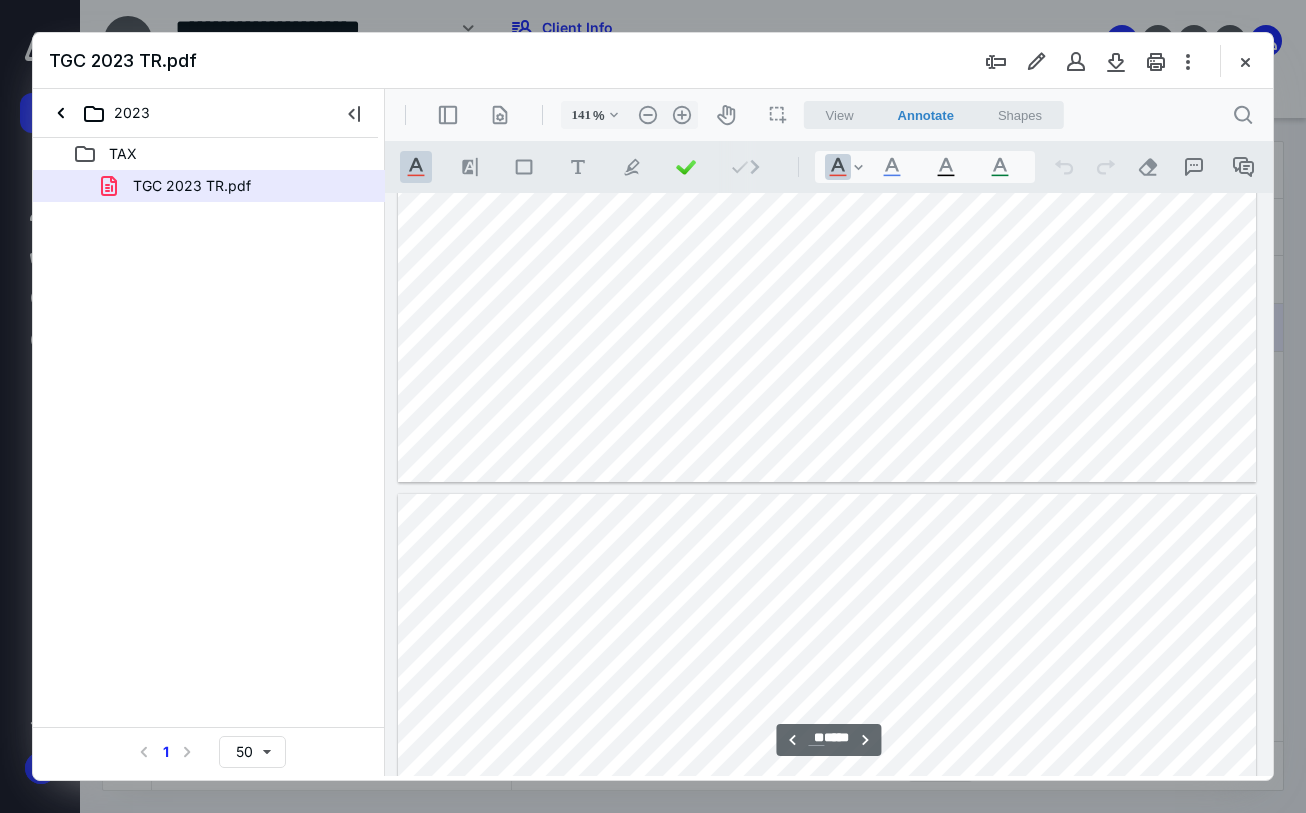 scroll, scrollTop: 20201, scrollLeft: 0, axis: vertical 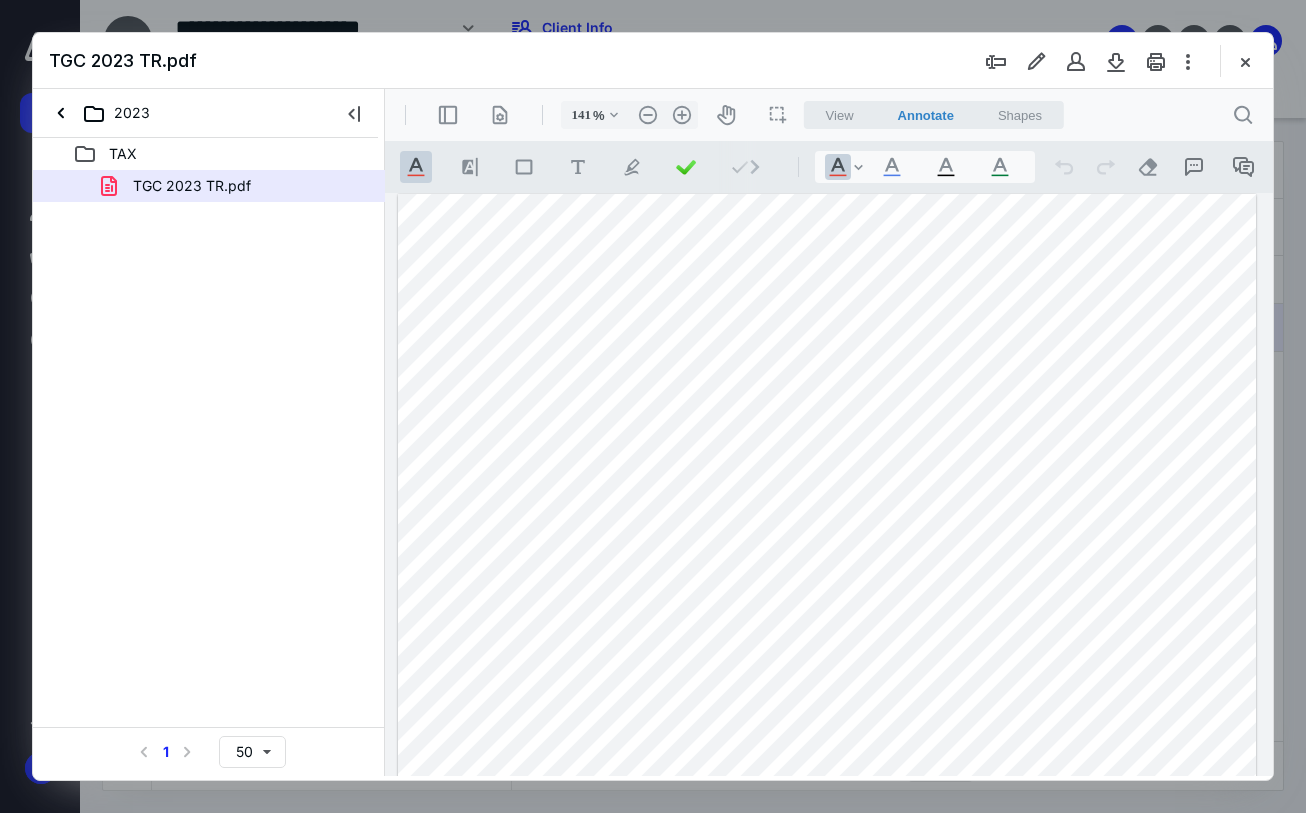 click at bounding box center (827, 749) 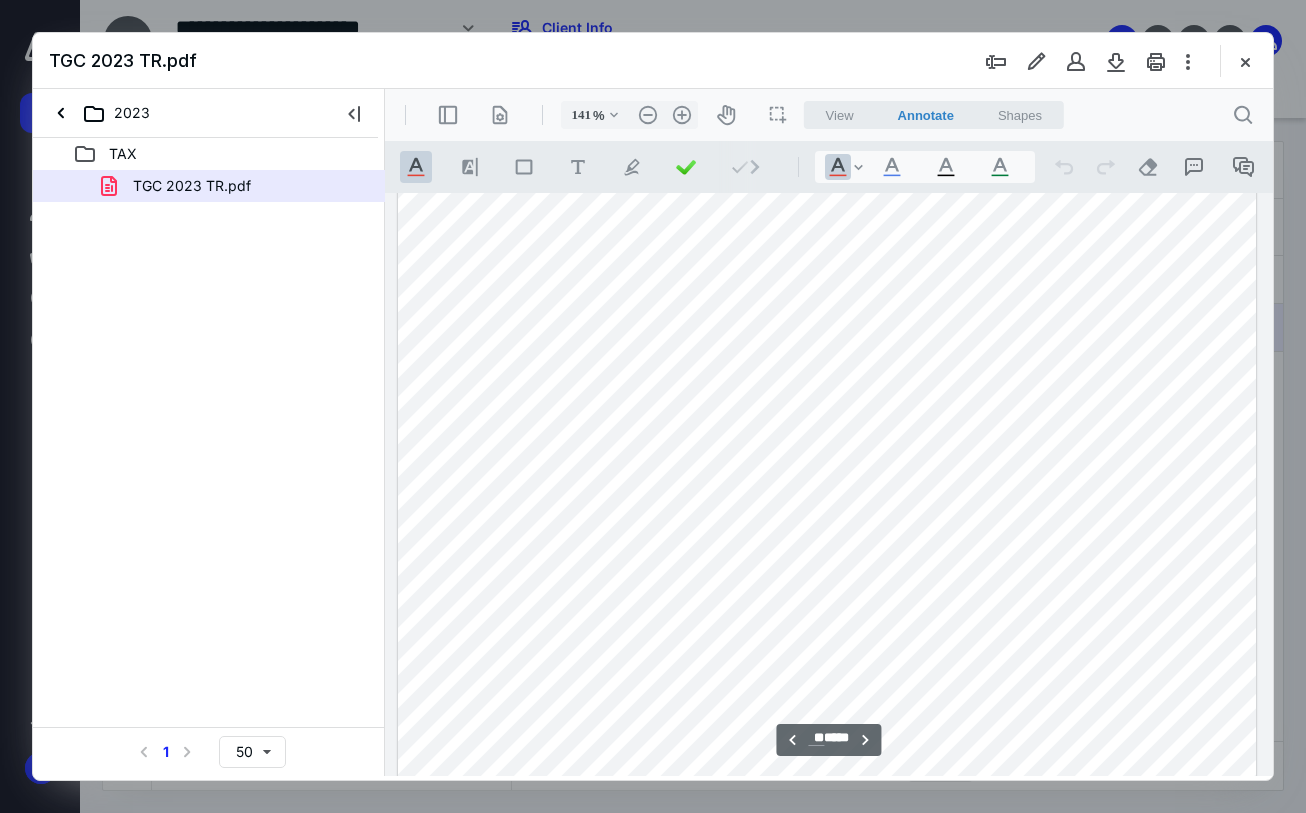 scroll, scrollTop: 32001, scrollLeft: 0, axis: vertical 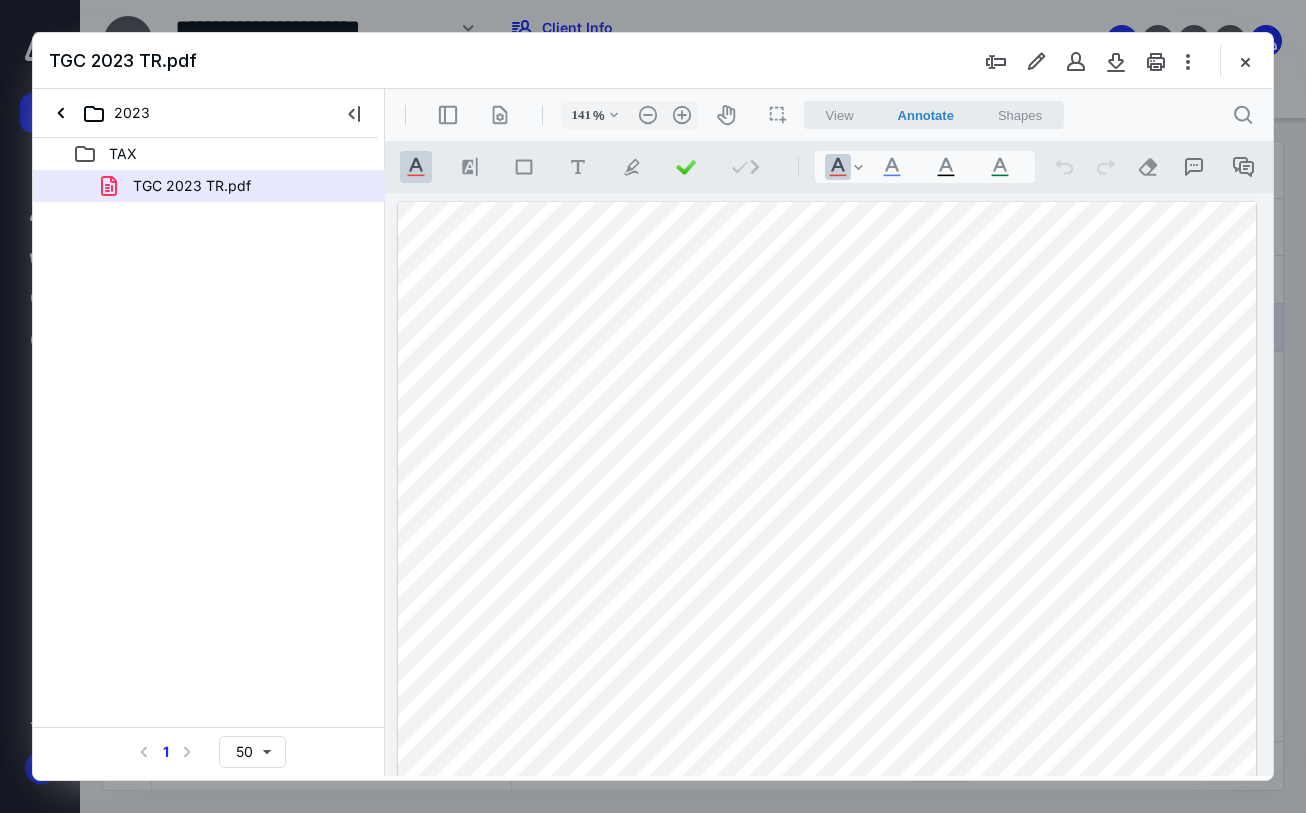 click at bounding box center (827, 757) 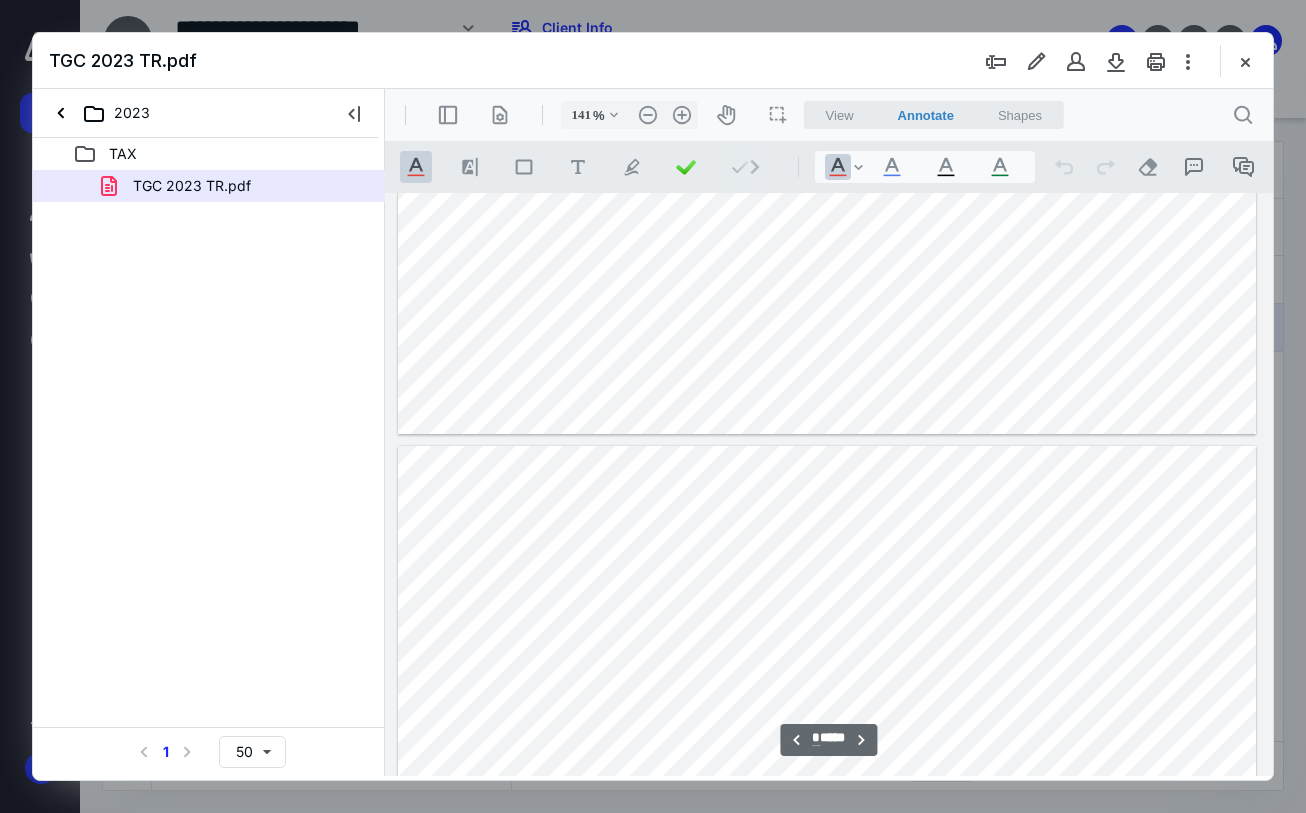 type on "*" 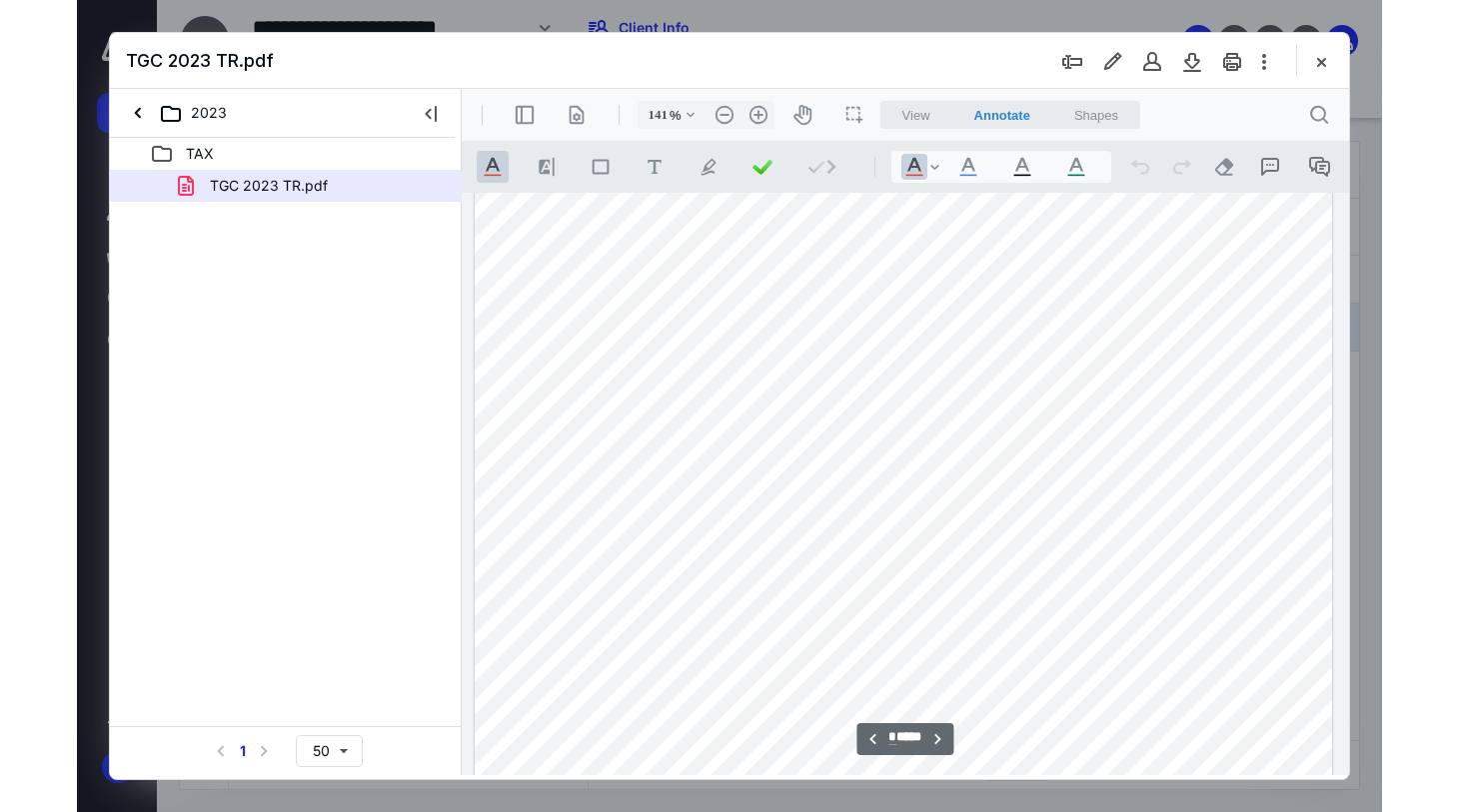 scroll, scrollTop: 4957, scrollLeft: 0, axis: vertical 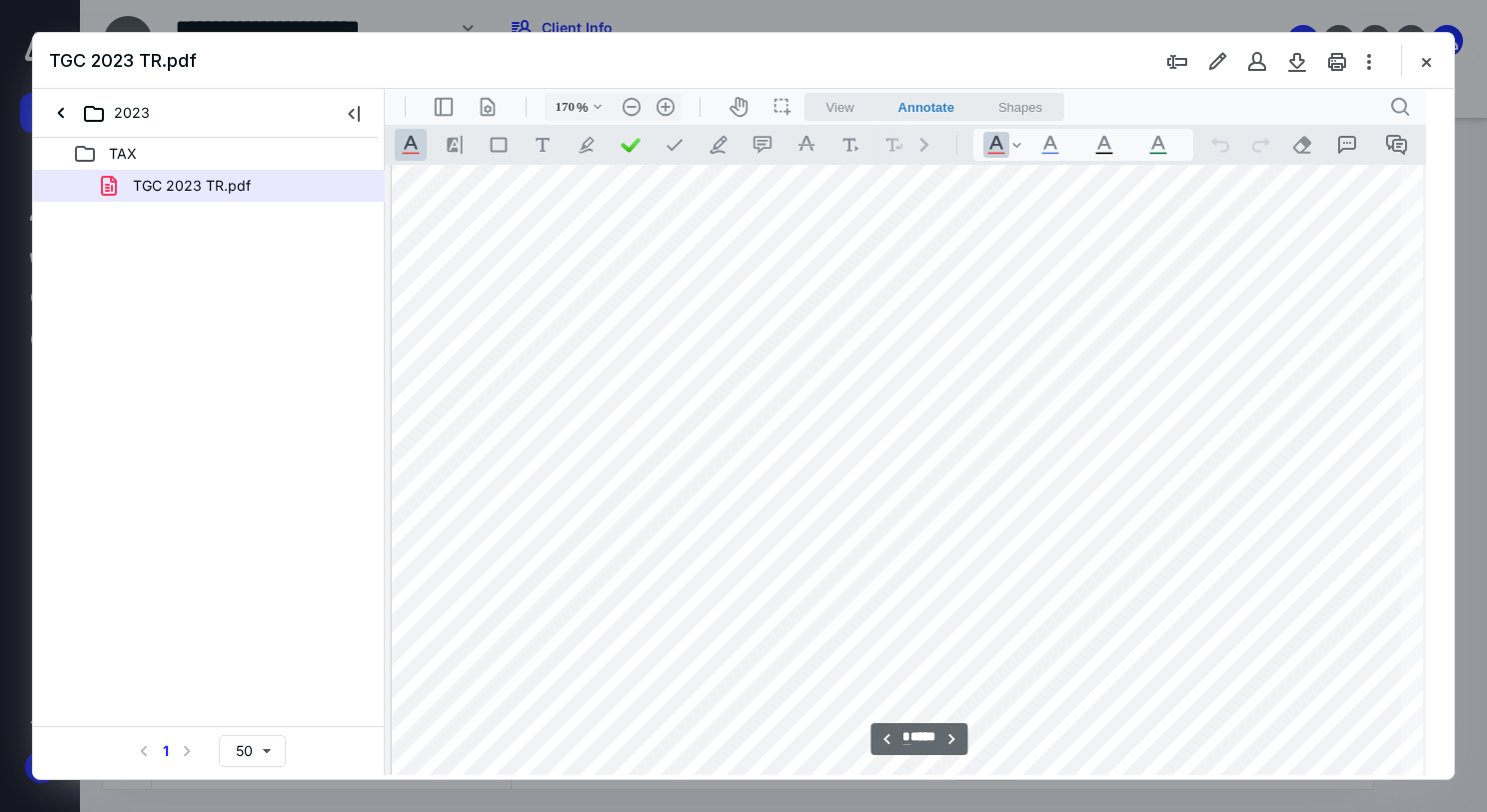 type on "176" 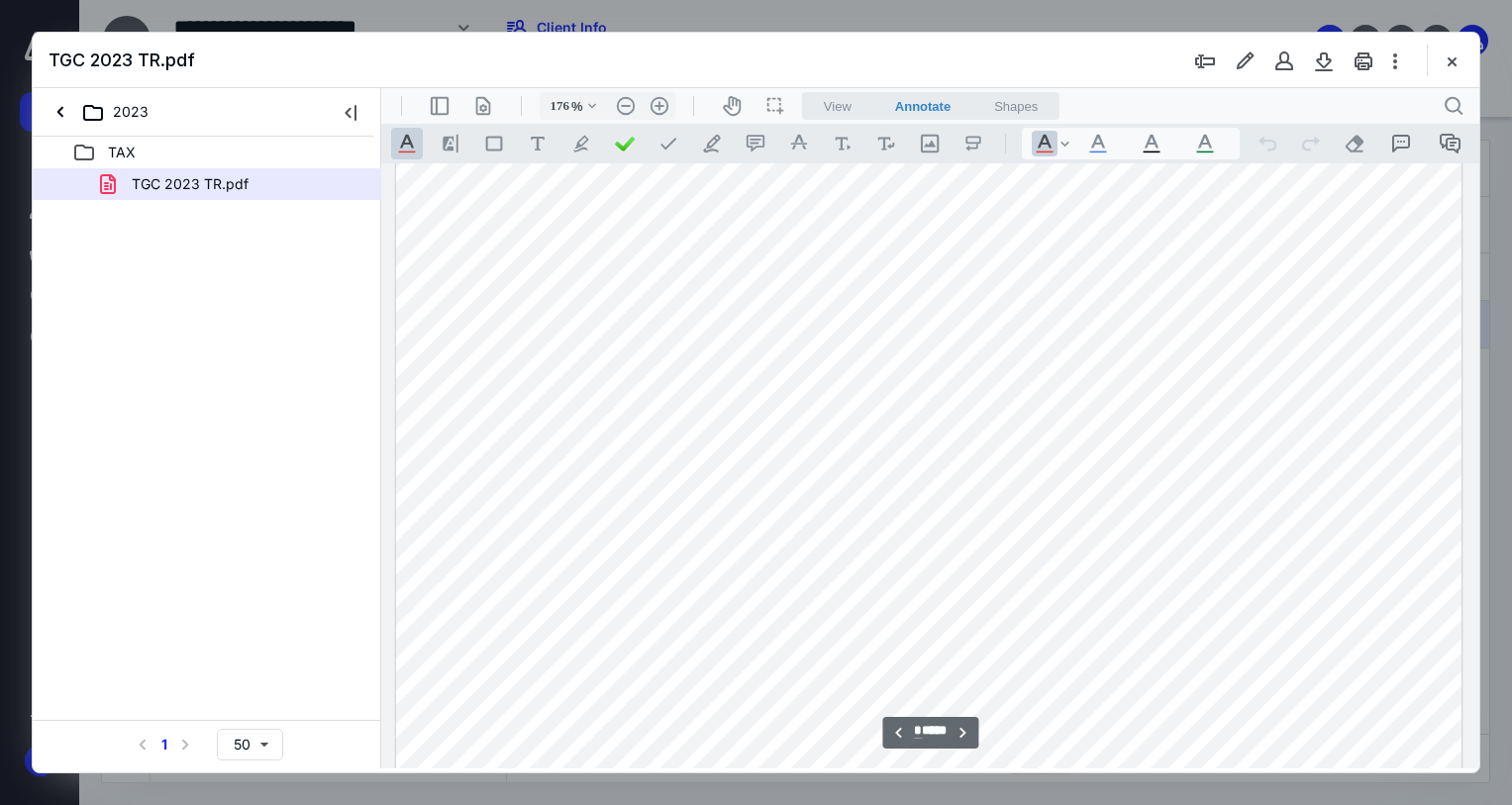 scroll, scrollTop: 6111, scrollLeft: 0, axis: vertical 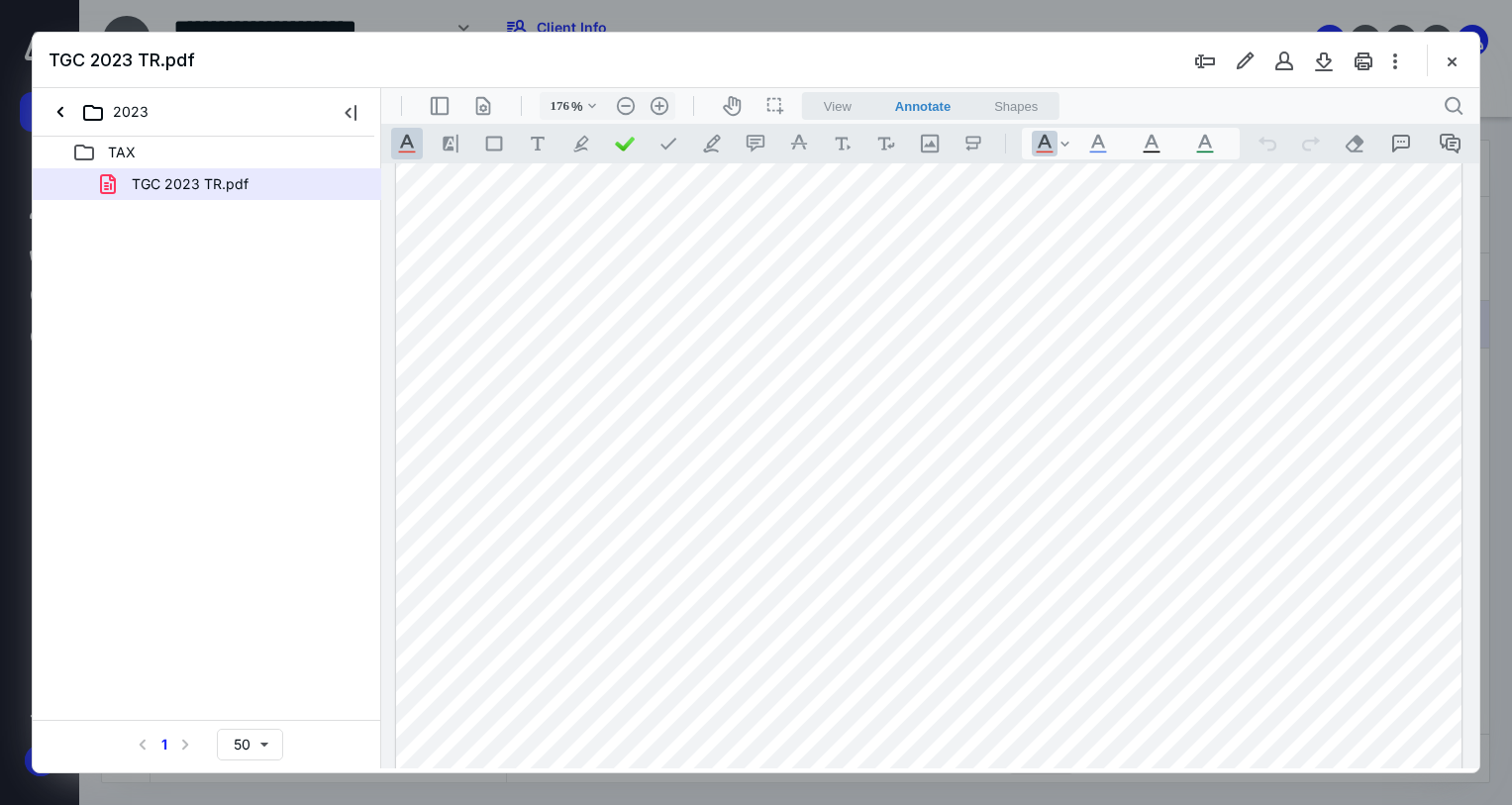 click at bounding box center (929, 317) 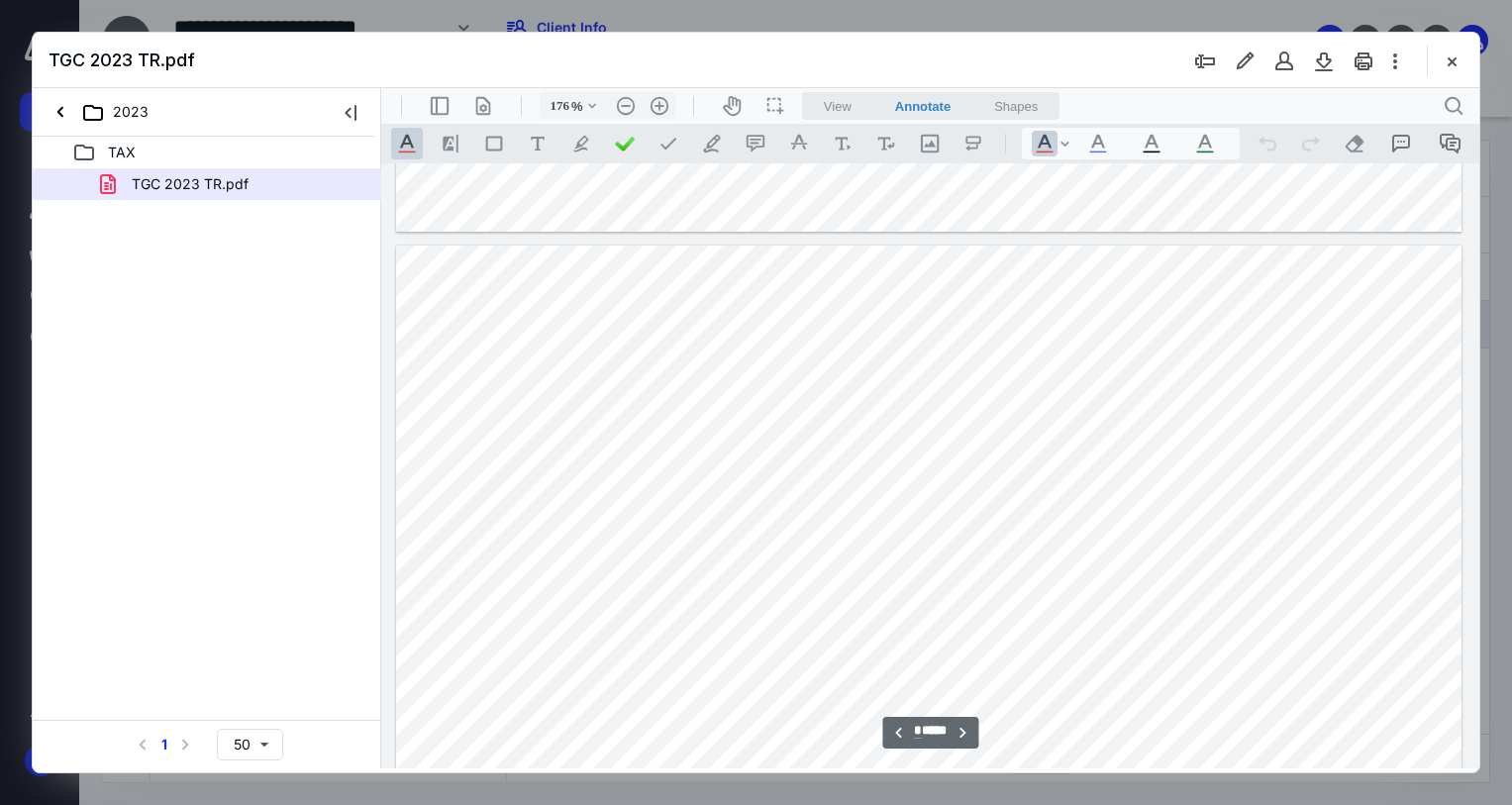 scroll, scrollTop: 11458, scrollLeft: 0, axis: vertical 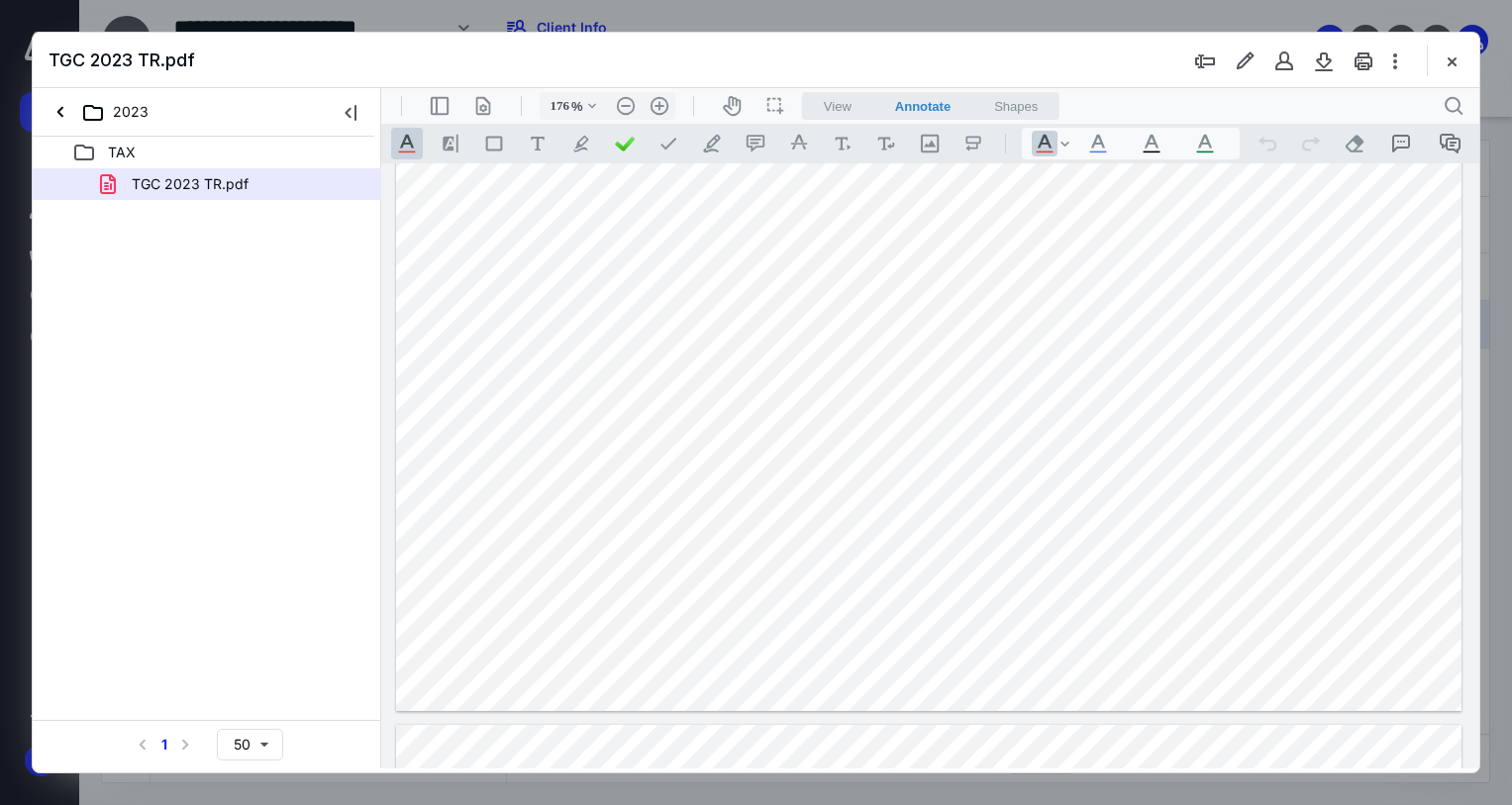 click at bounding box center [929, 22] 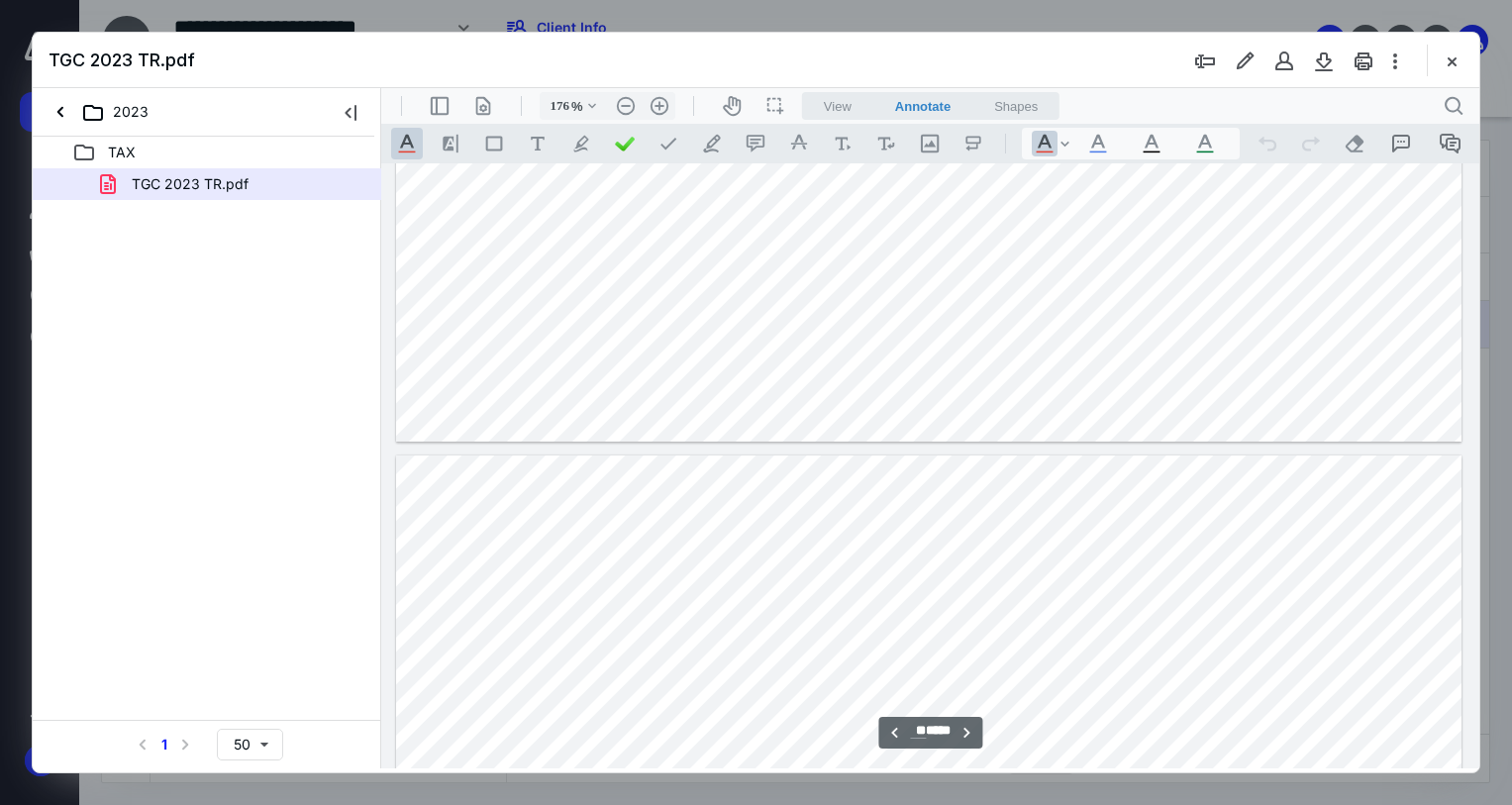 scroll, scrollTop: 30263, scrollLeft: 0, axis: vertical 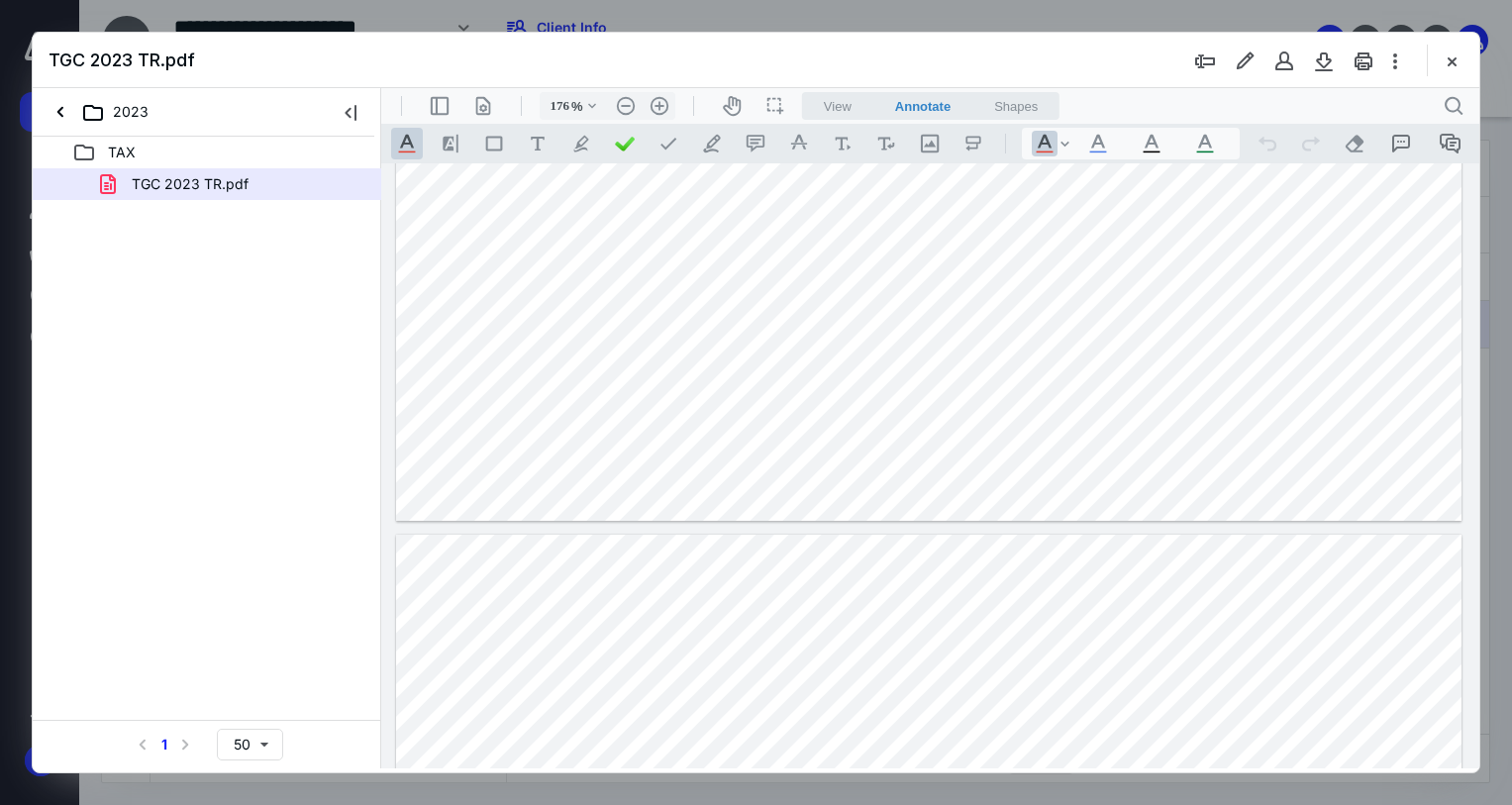 click on "TGC 2023 TR.pdf" at bounding box center (756, 60) 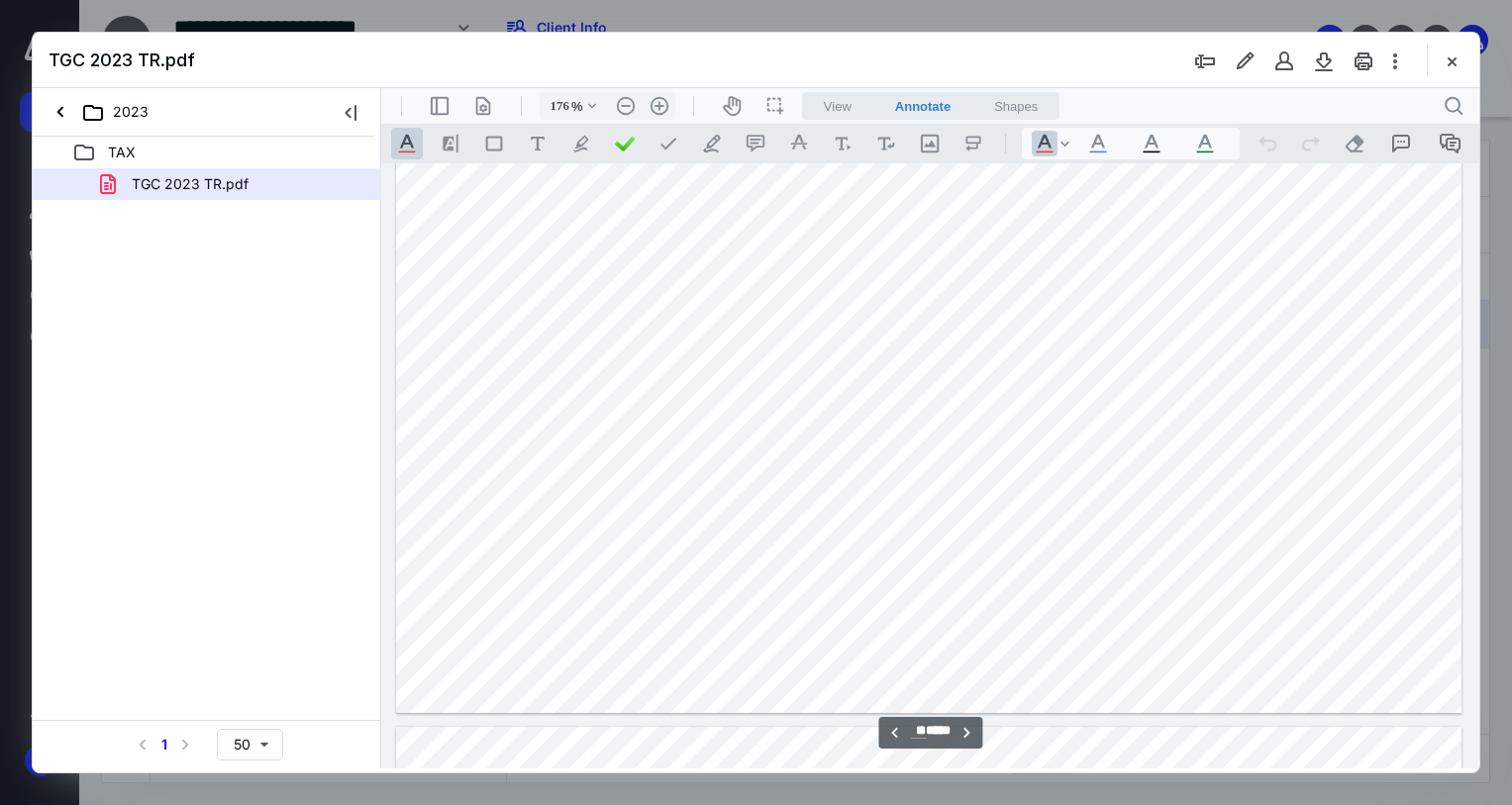 scroll, scrollTop: 28382, scrollLeft: 0, axis: vertical 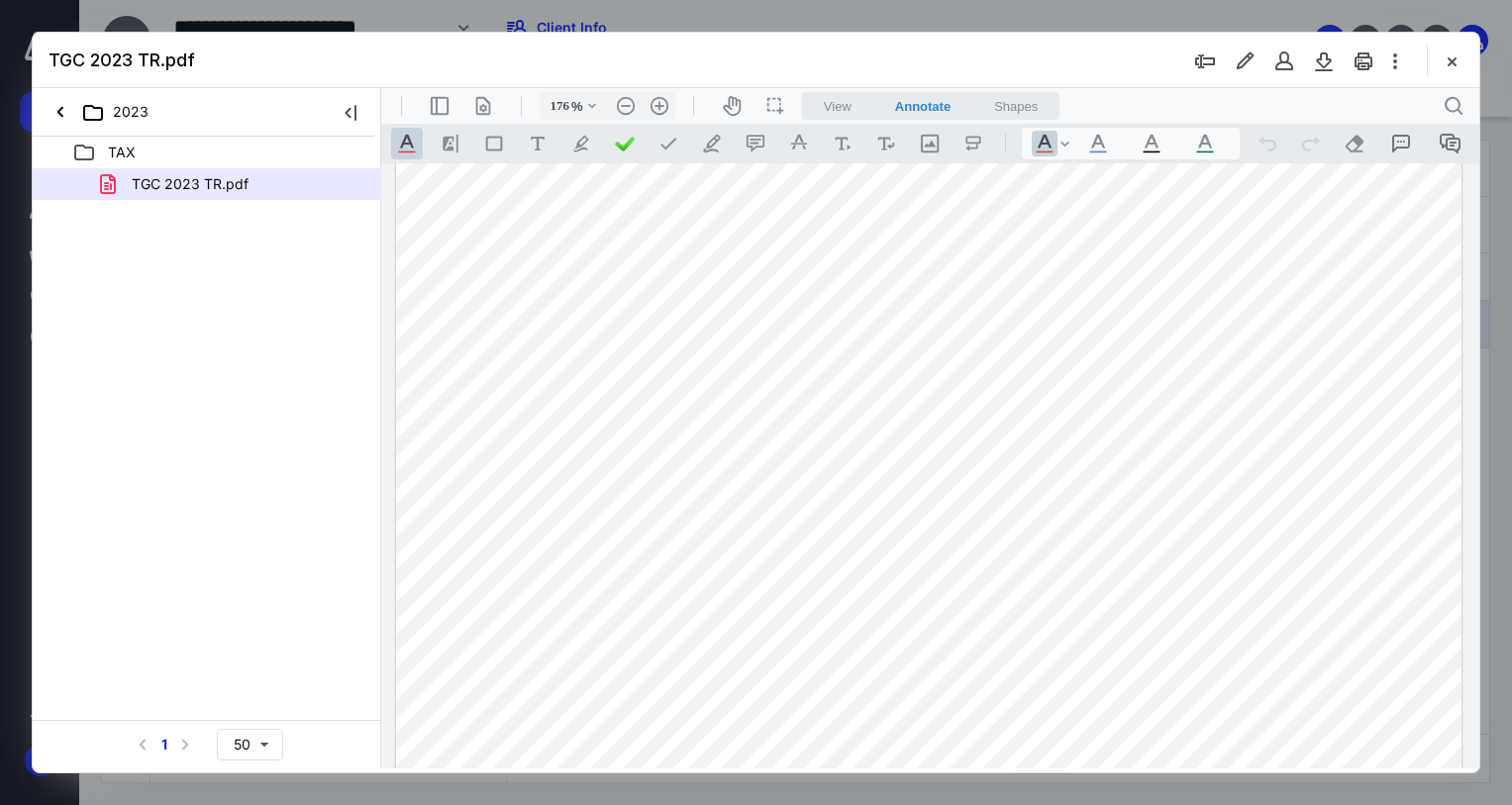 click at bounding box center (929, 115) 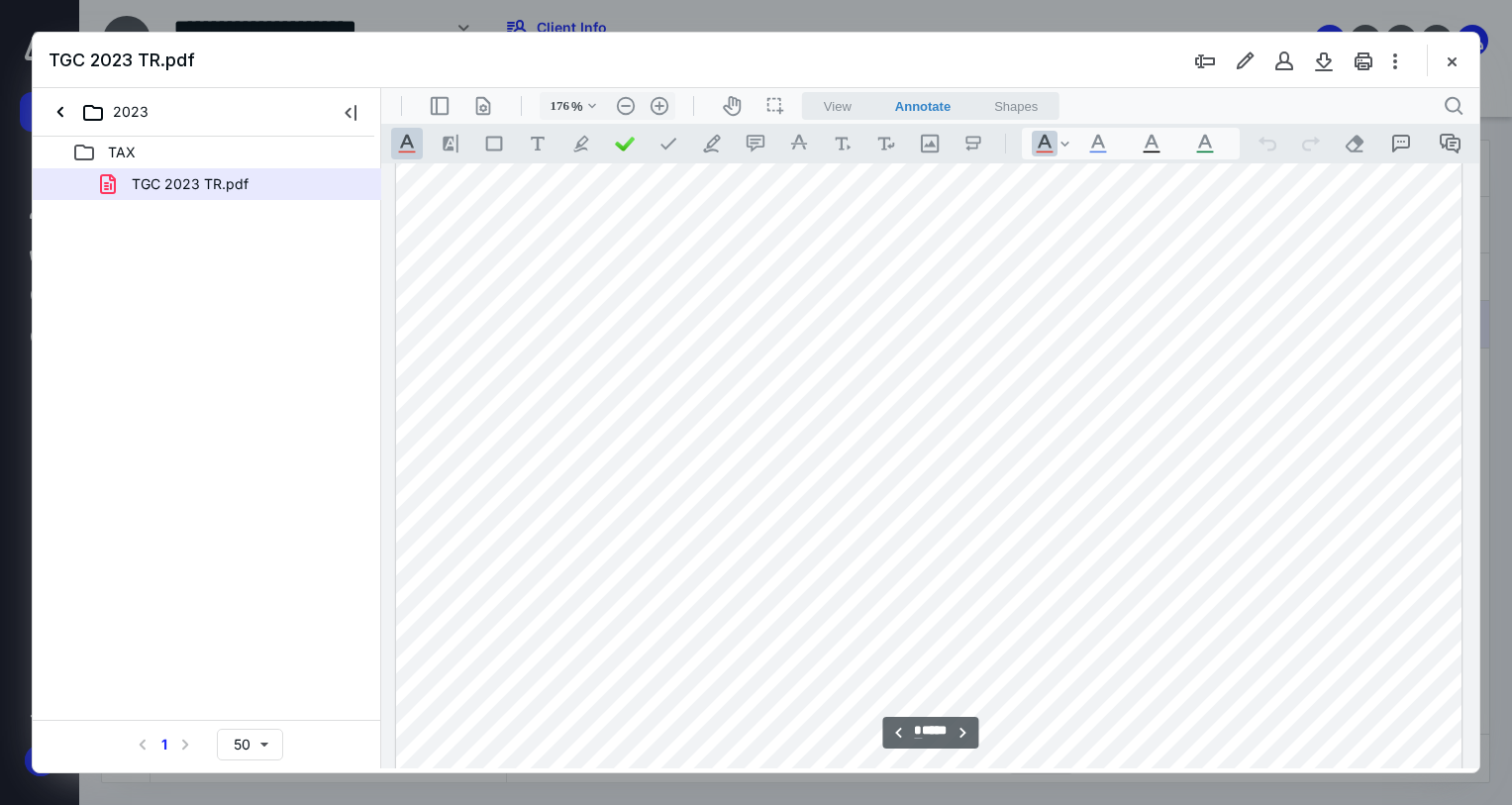 scroll, scrollTop: 5224, scrollLeft: 0, axis: vertical 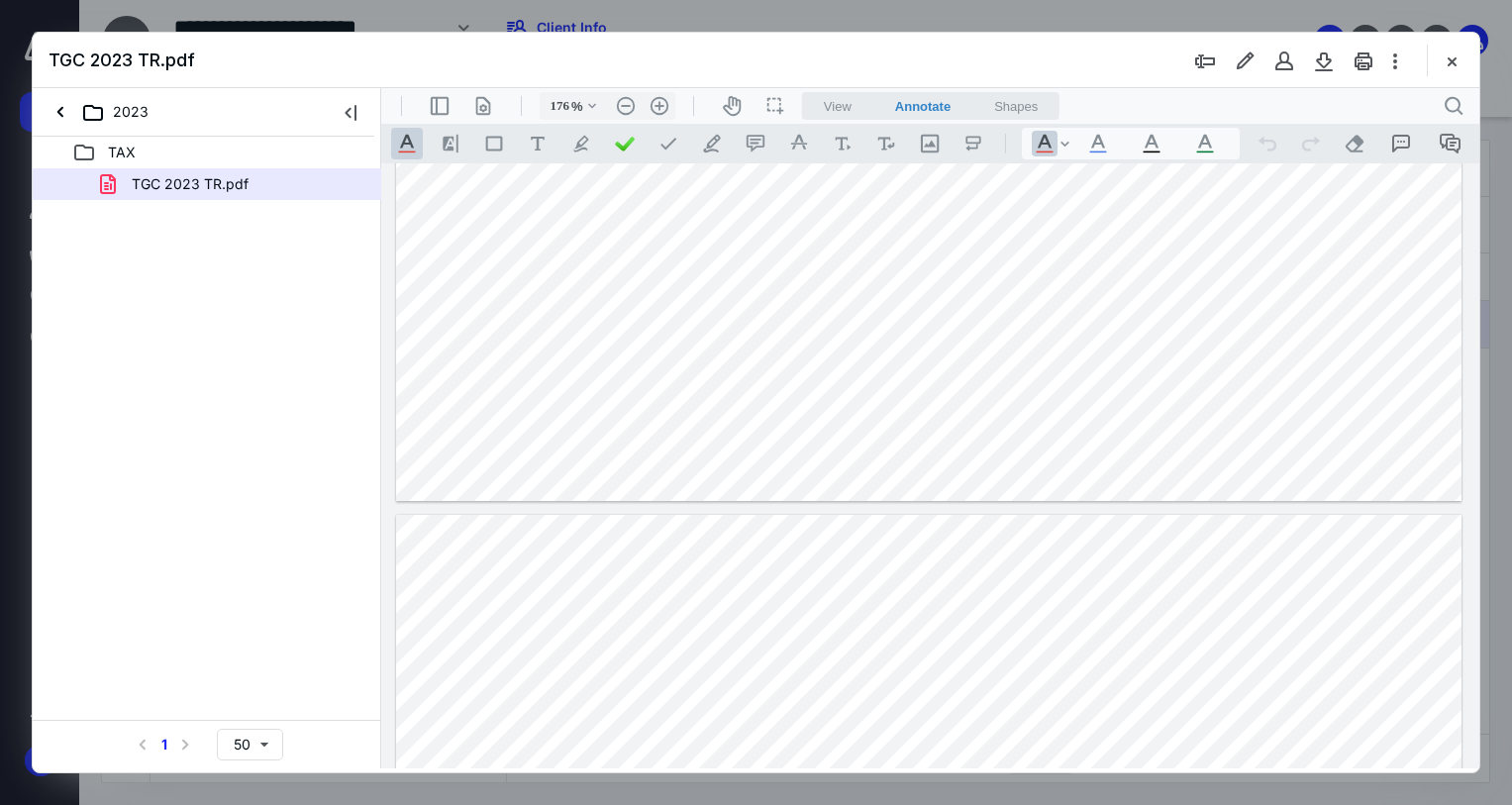 click at bounding box center (929, -188) 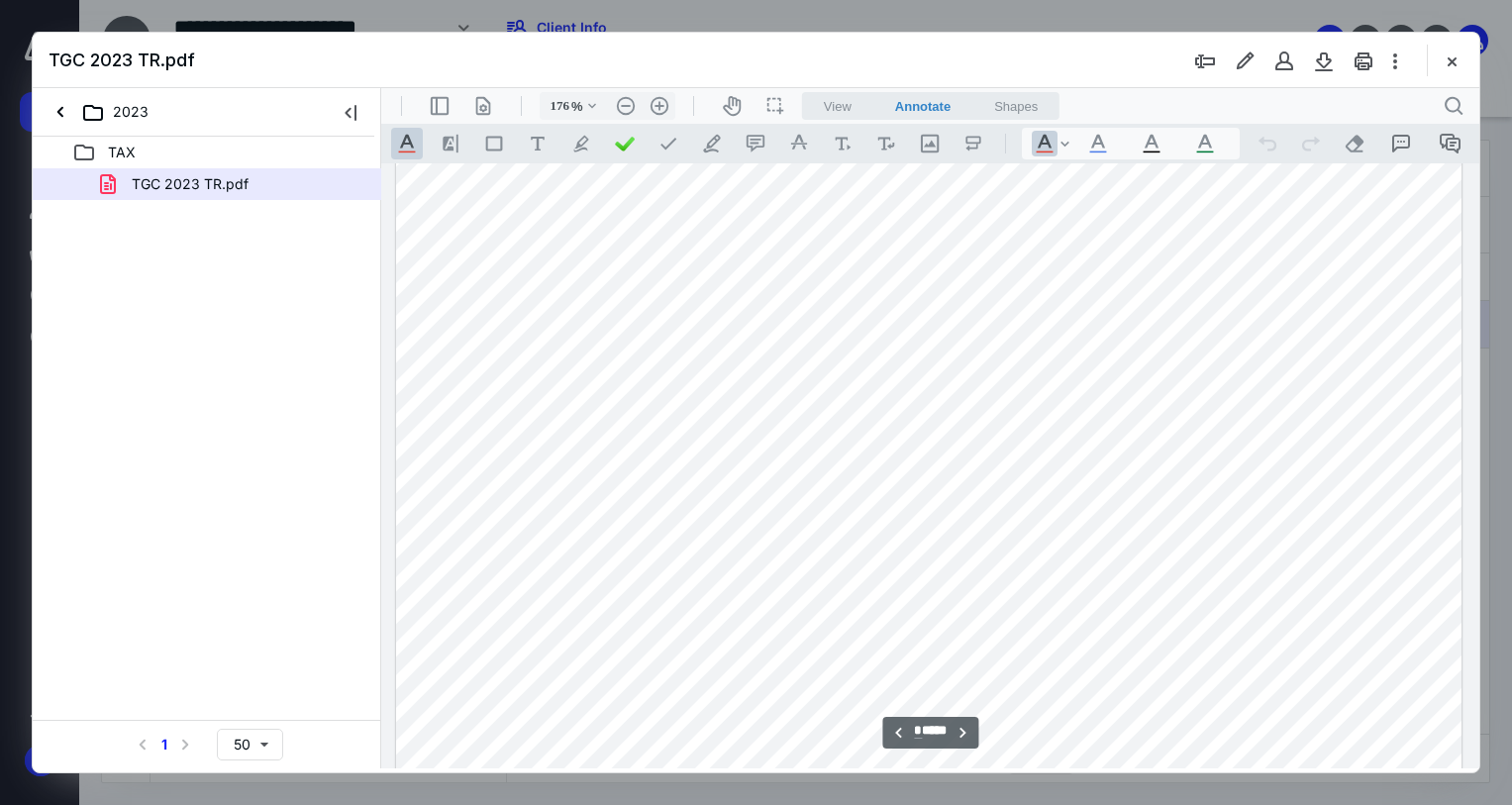 type on "*" 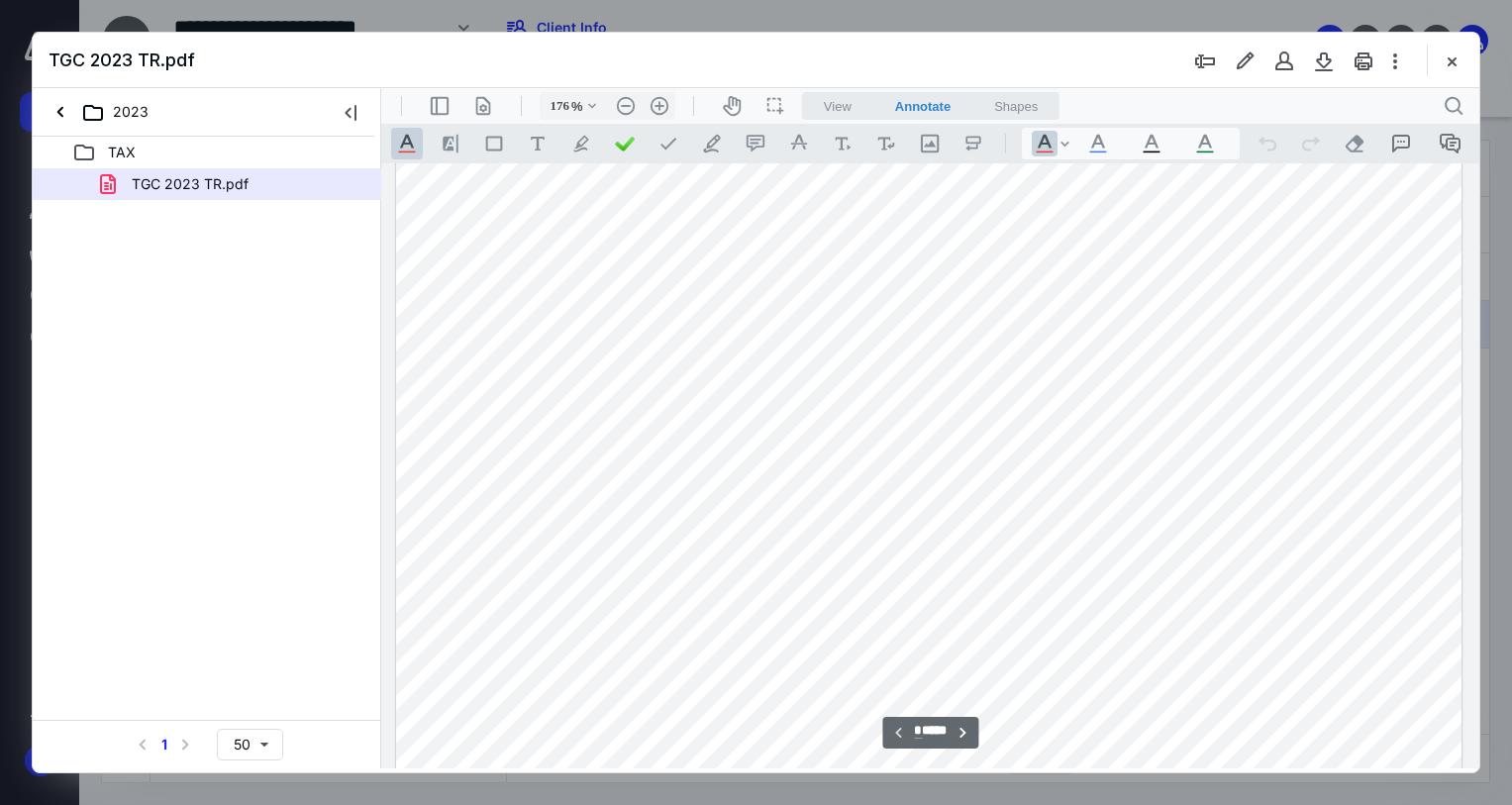 scroll, scrollTop: 867, scrollLeft: 0, axis: vertical 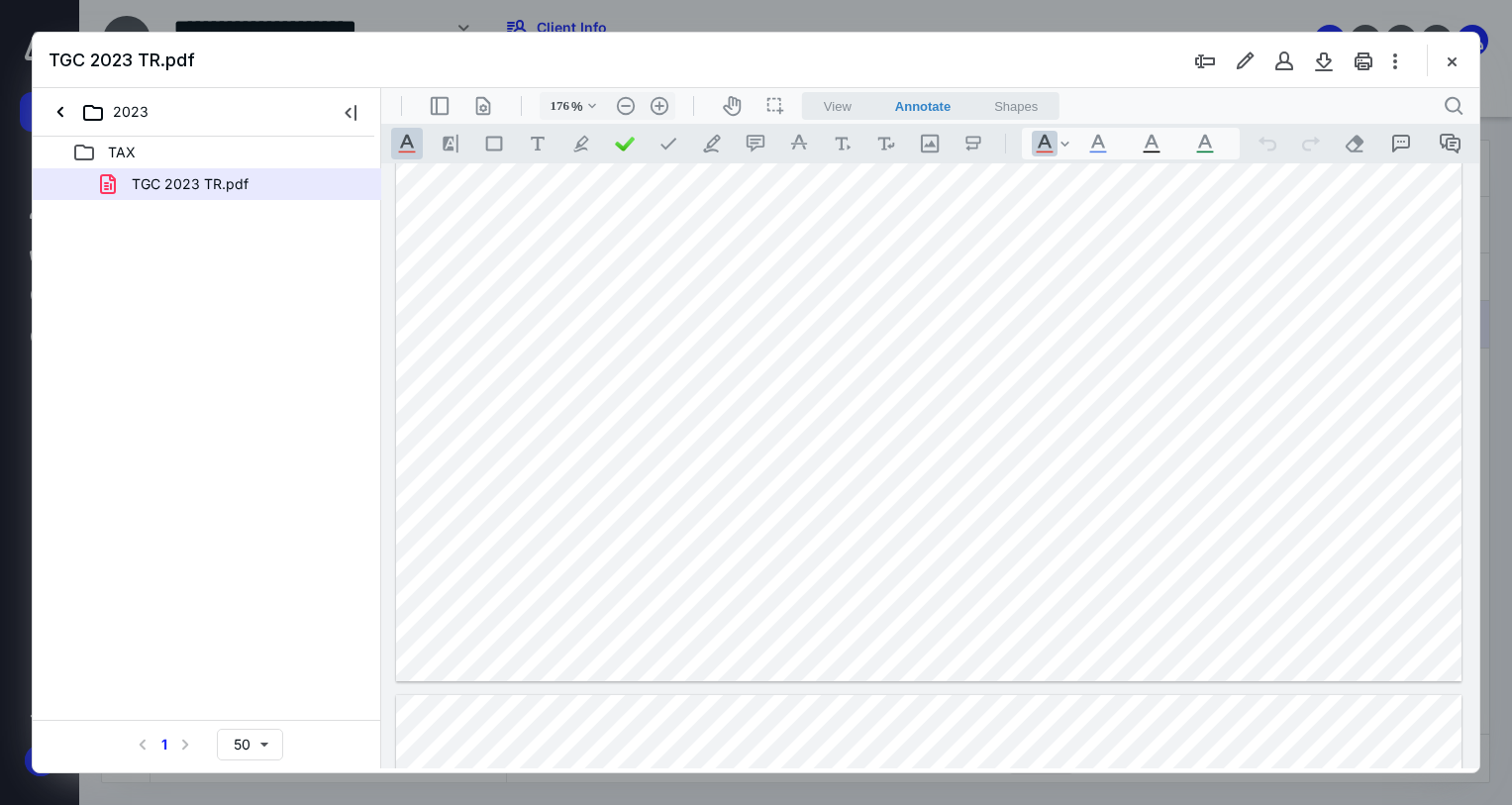 click at bounding box center [929, -8] 